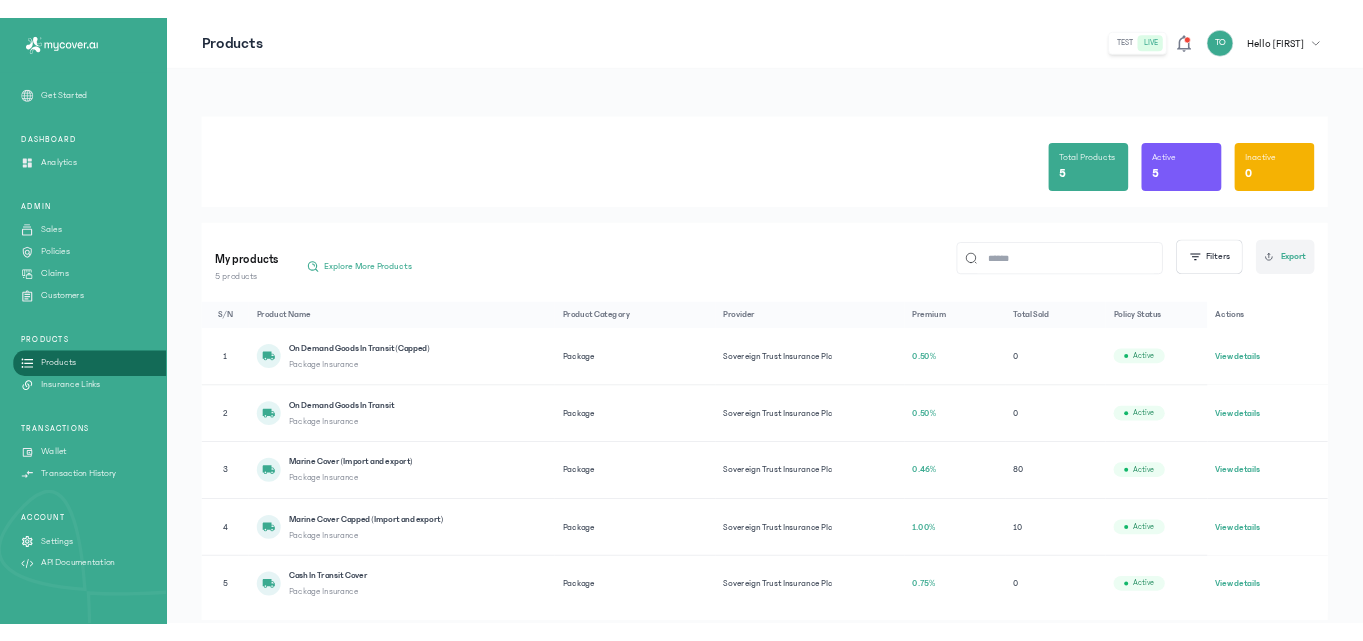 scroll, scrollTop: 0, scrollLeft: 0, axis: both 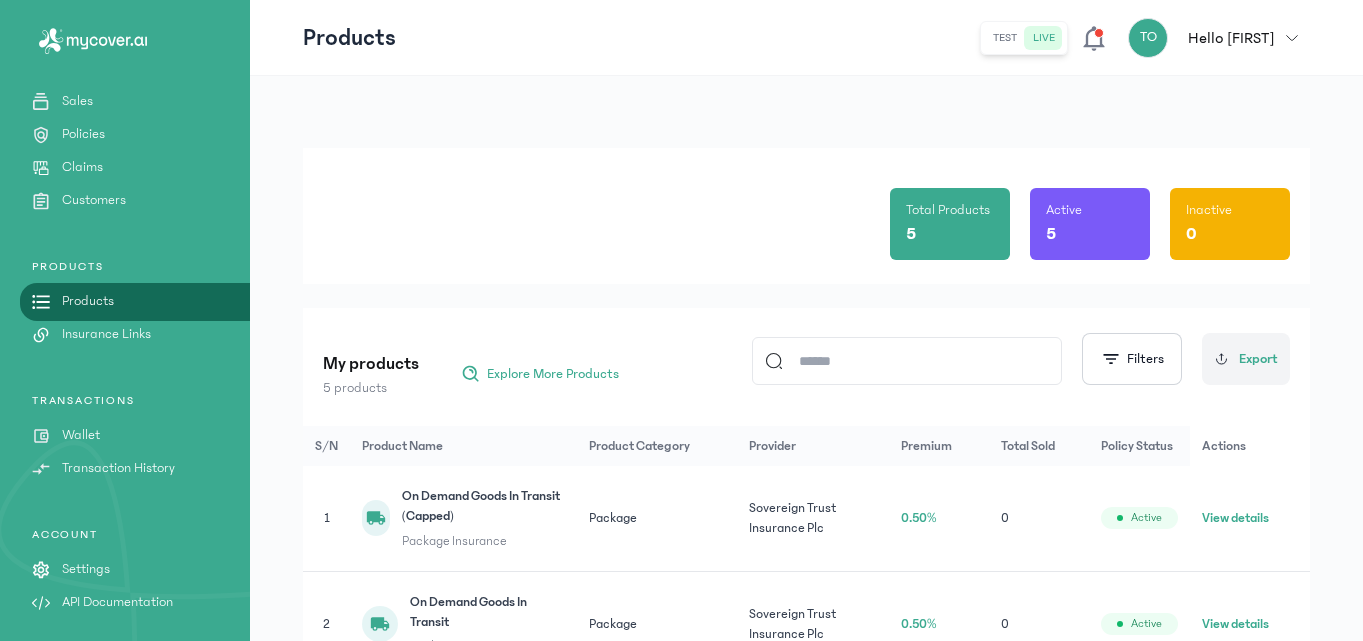 click on "Wallet" at bounding box center [81, 435] 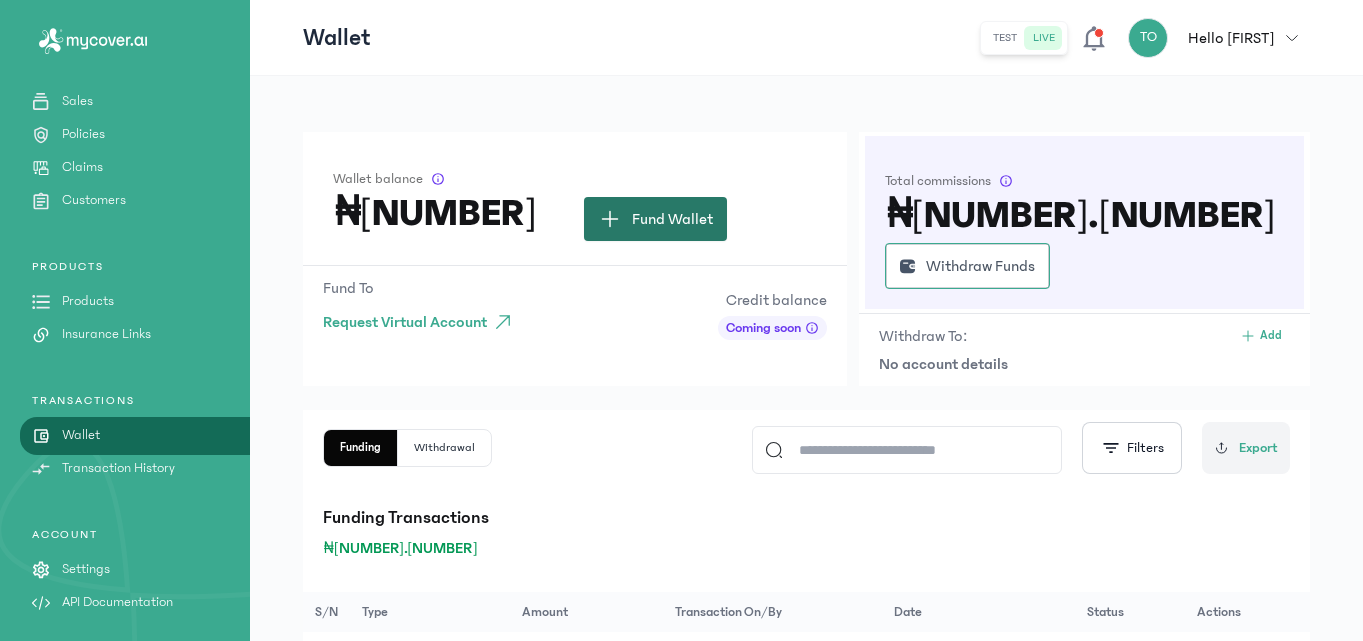 click on "Fund Wallet" 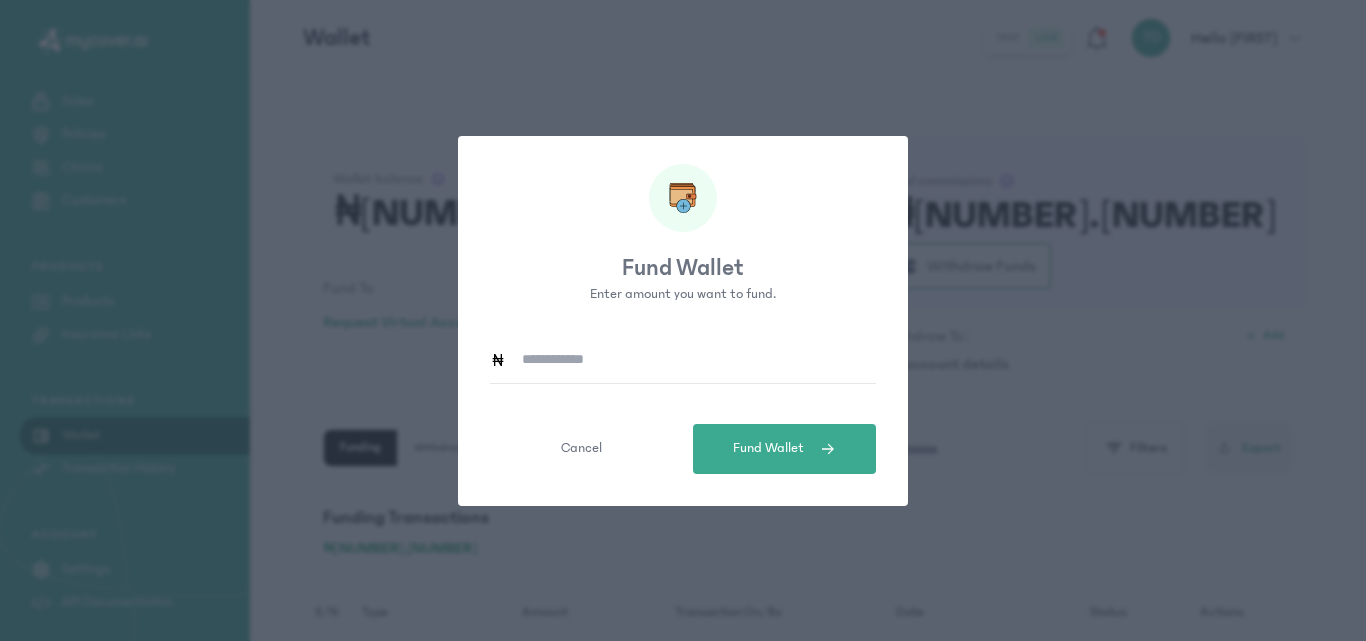 click 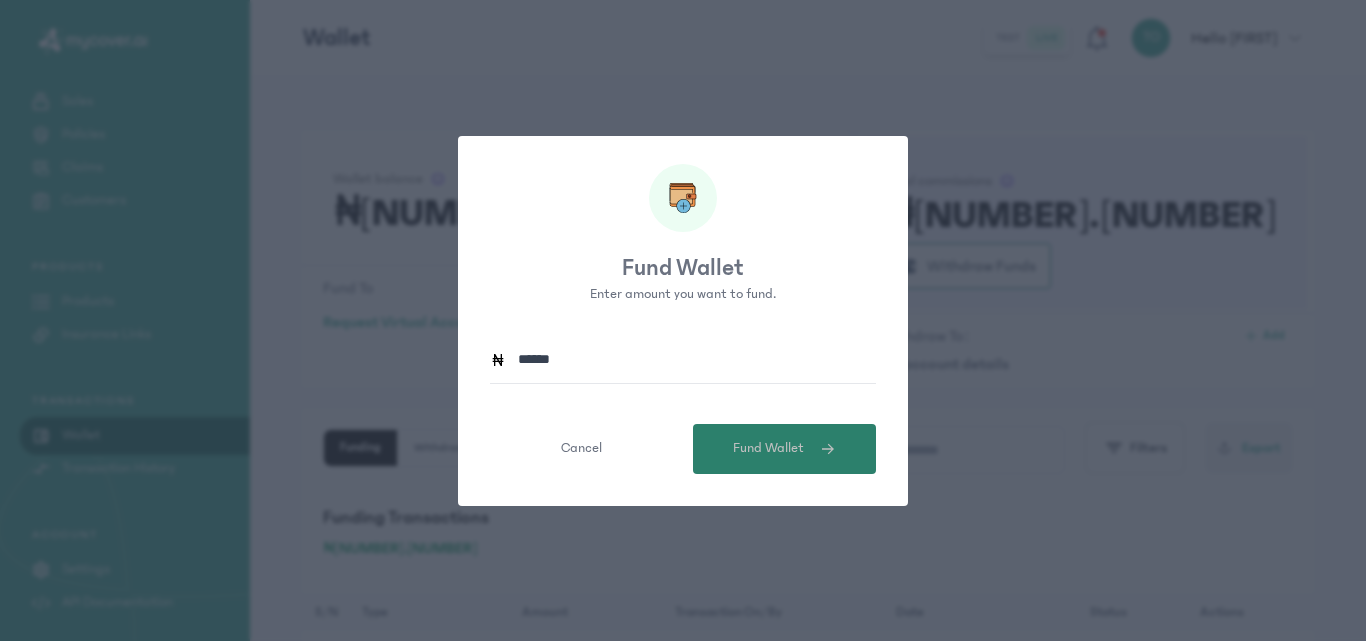 type on "******" 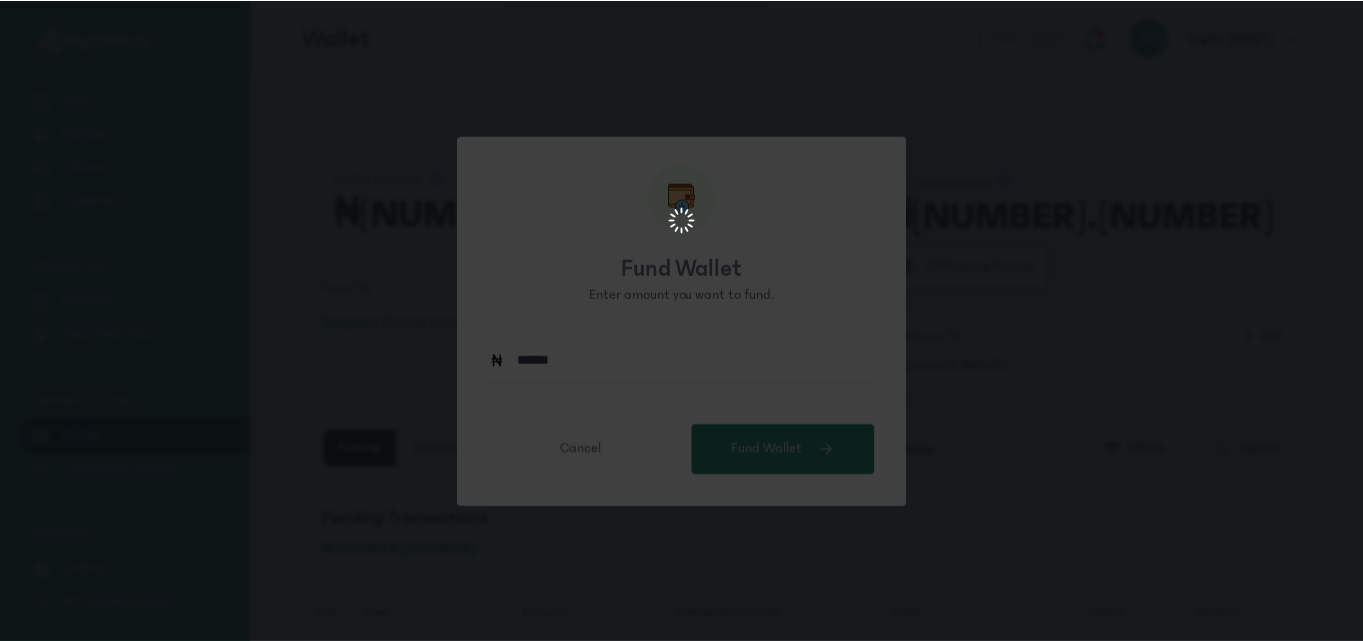 scroll, scrollTop: 0, scrollLeft: 0, axis: both 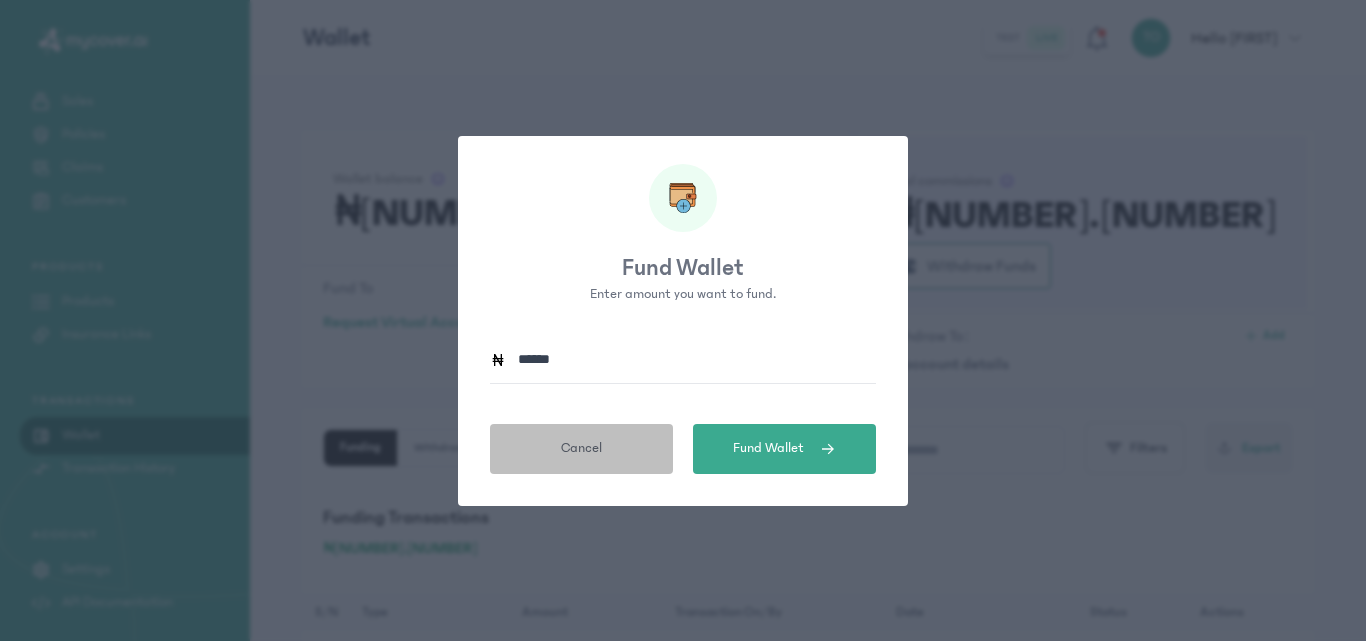 click on "Cancel" at bounding box center [581, 449] 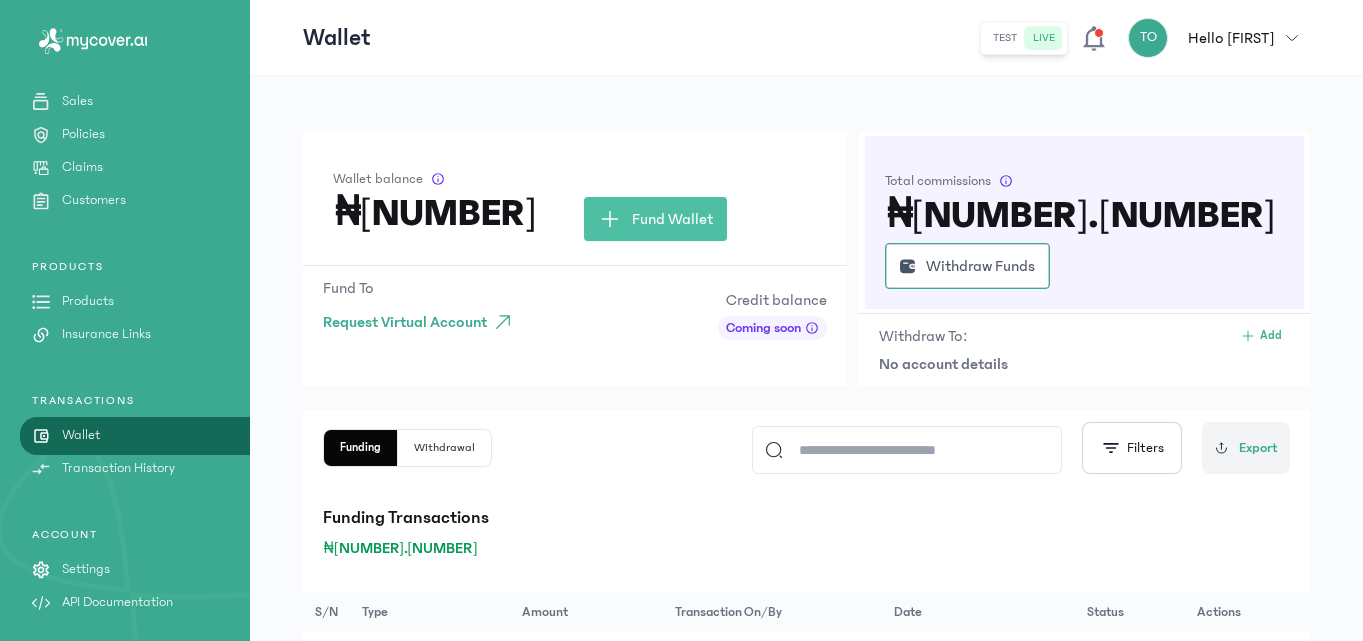 click on "Products" at bounding box center [88, 301] 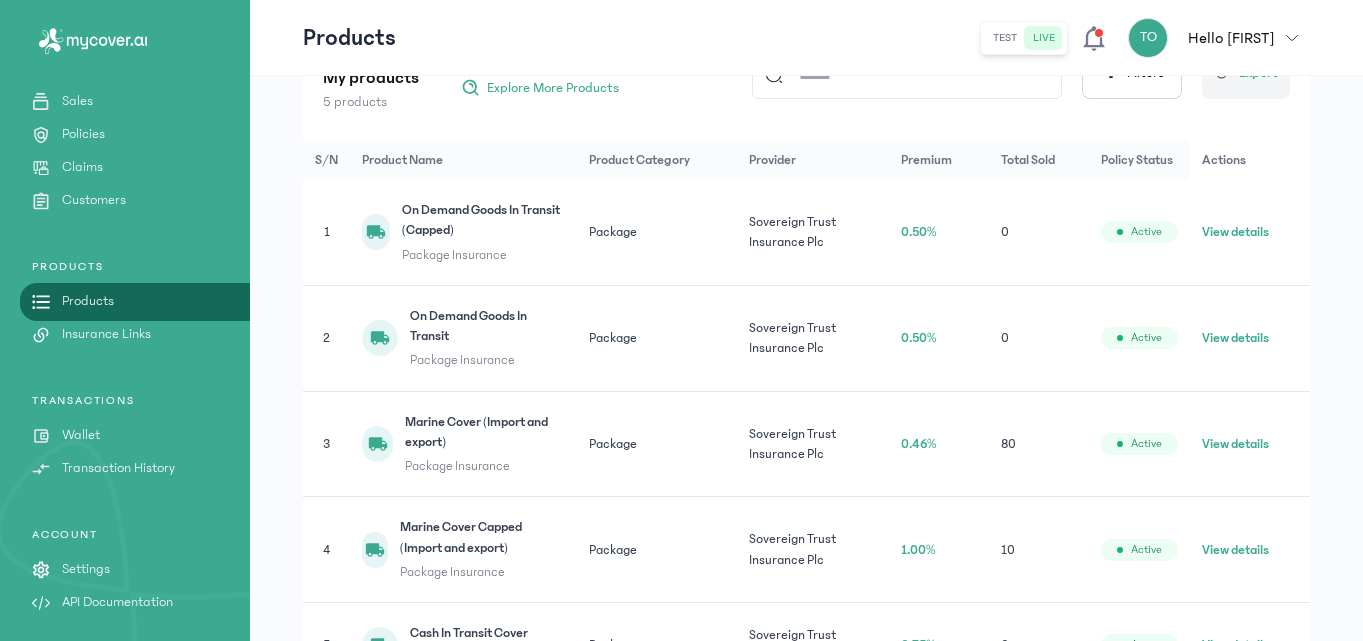 scroll, scrollTop: 299, scrollLeft: 0, axis: vertical 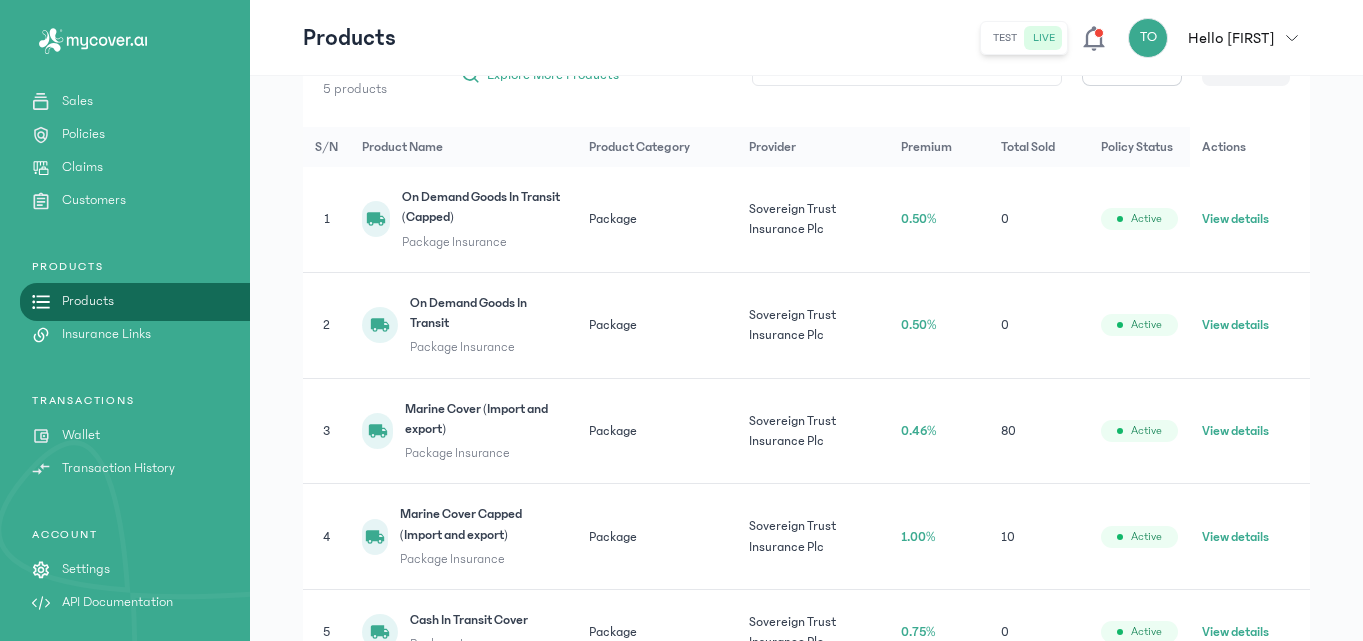click on "View details" 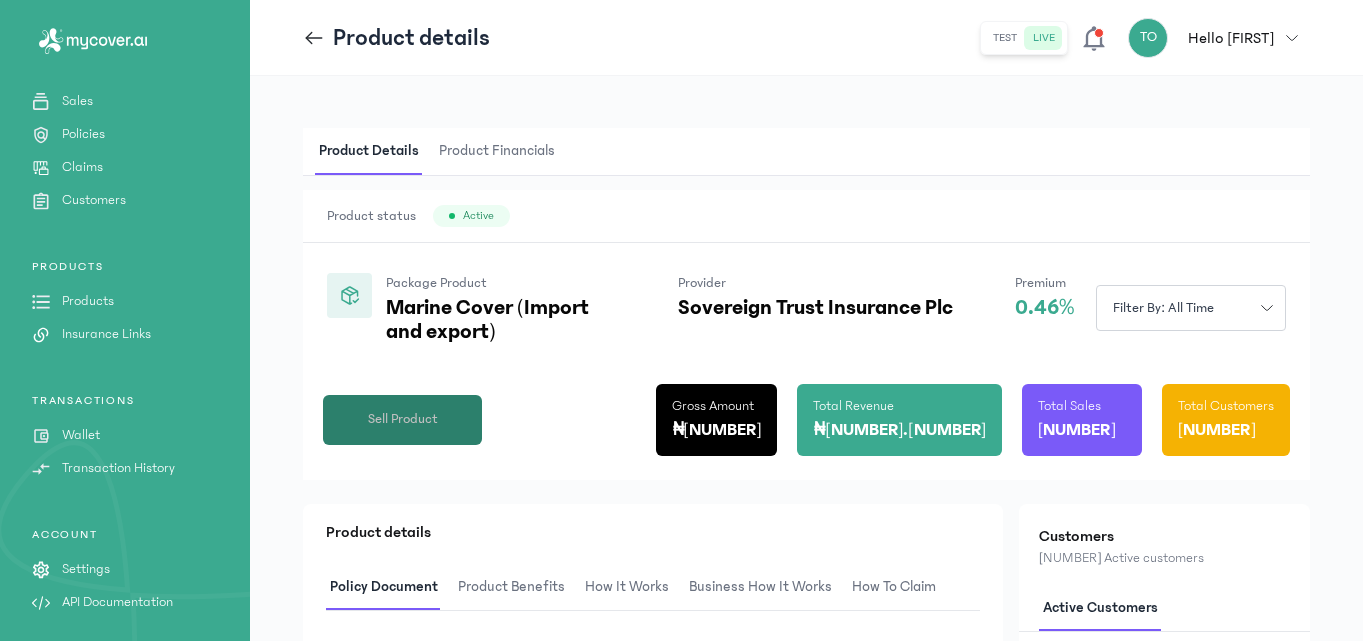 click on "Sell Product" 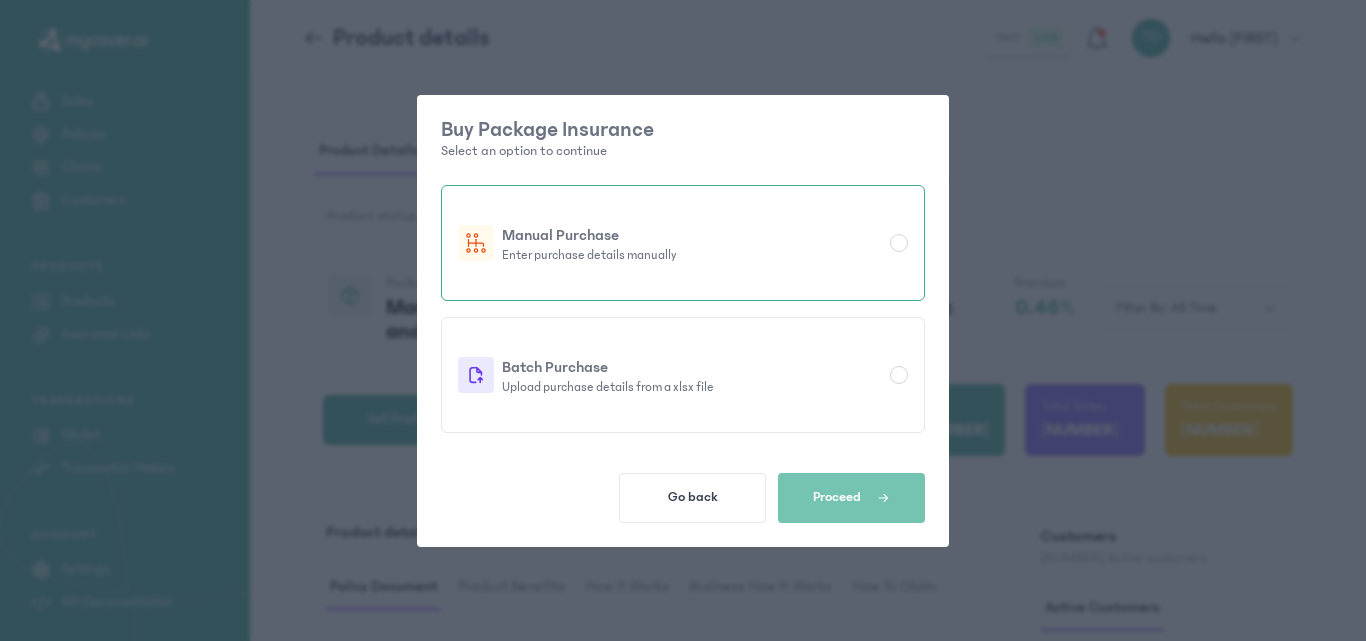 click at bounding box center [899, 243] 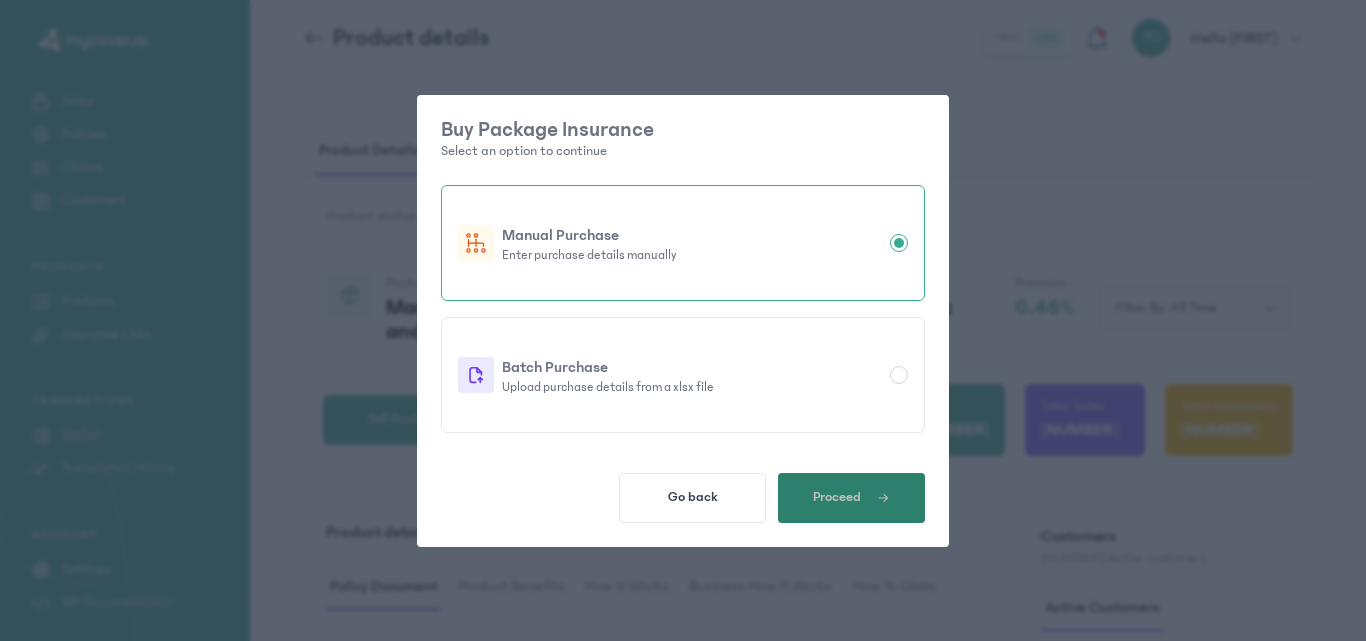 click on "Proceed" 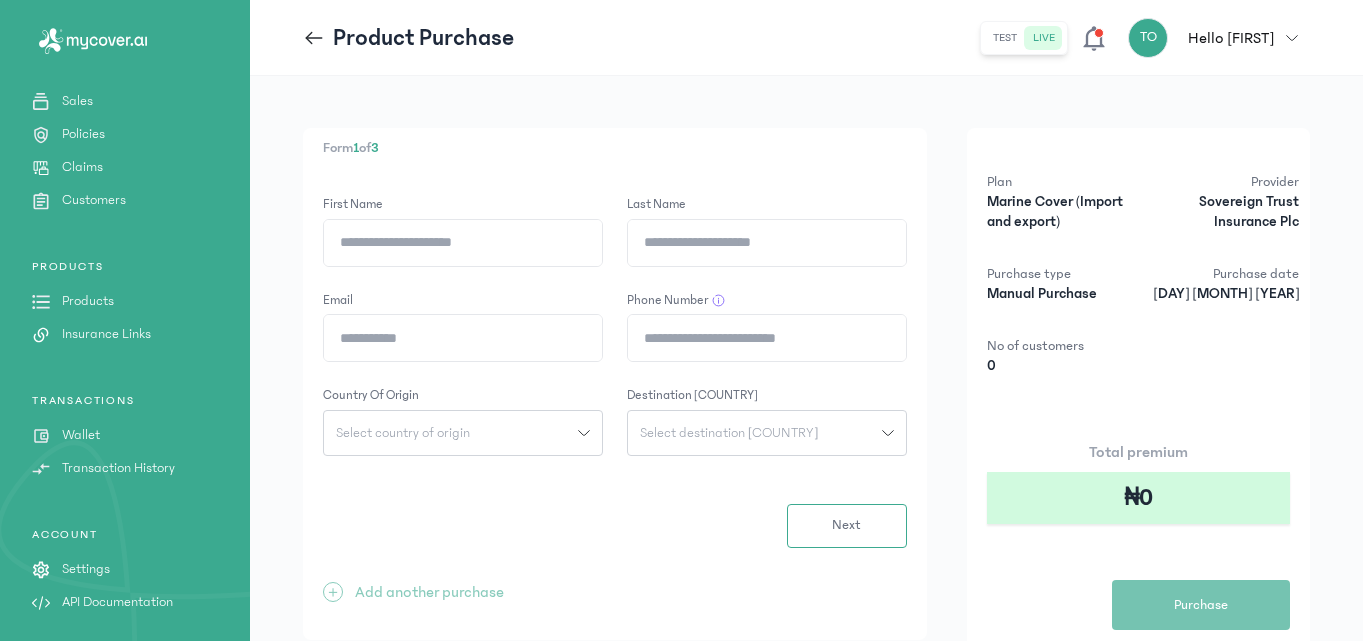 scroll, scrollTop: 53, scrollLeft: 0, axis: vertical 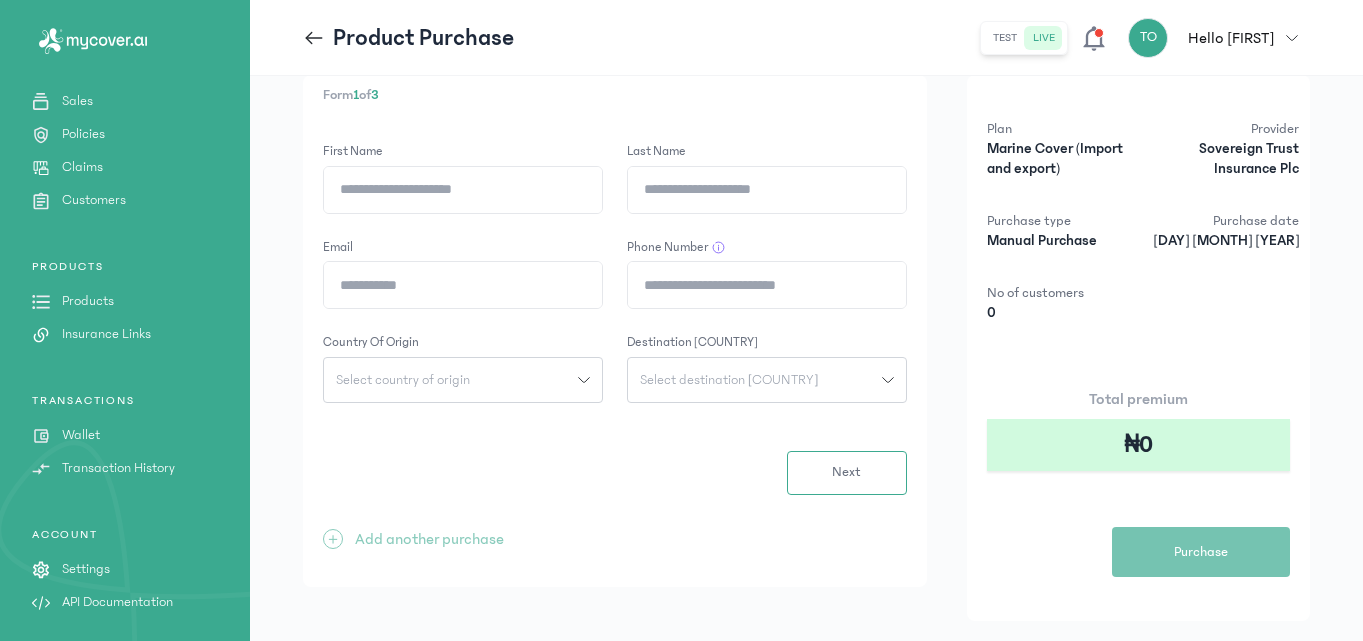 click on "First Name" 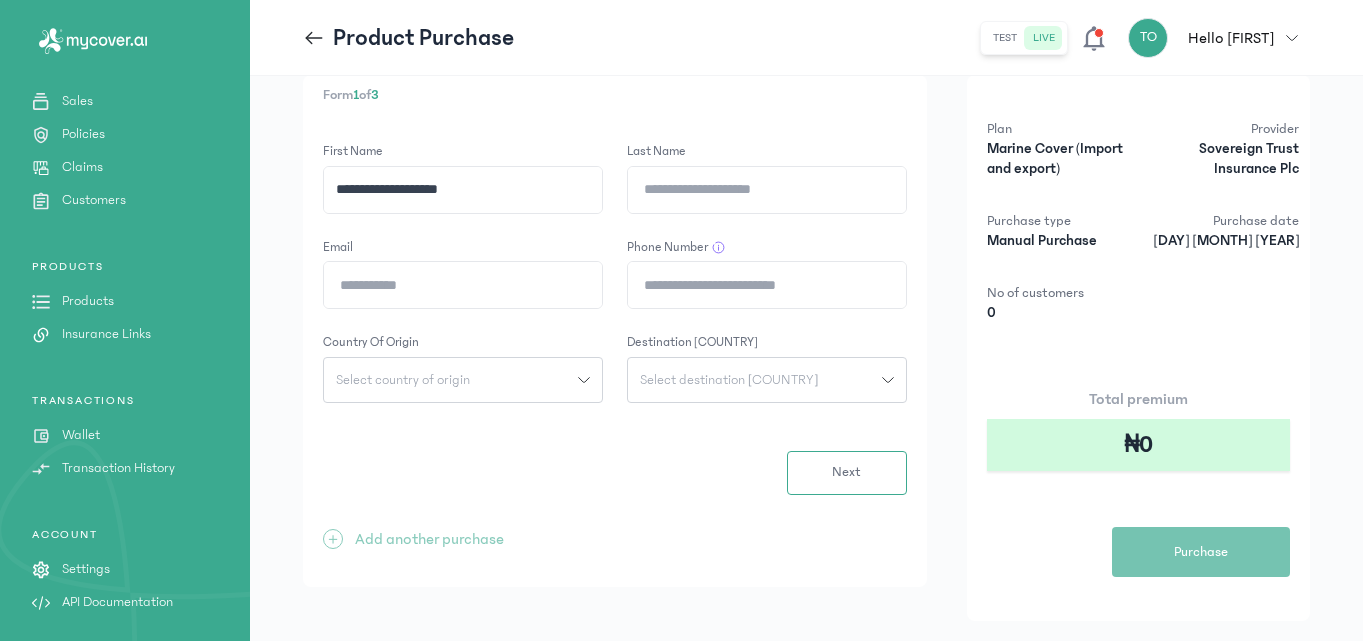 drag, startPoint x: 467, startPoint y: 186, endPoint x: 397, endPoint y: 193, distance: 70.34913 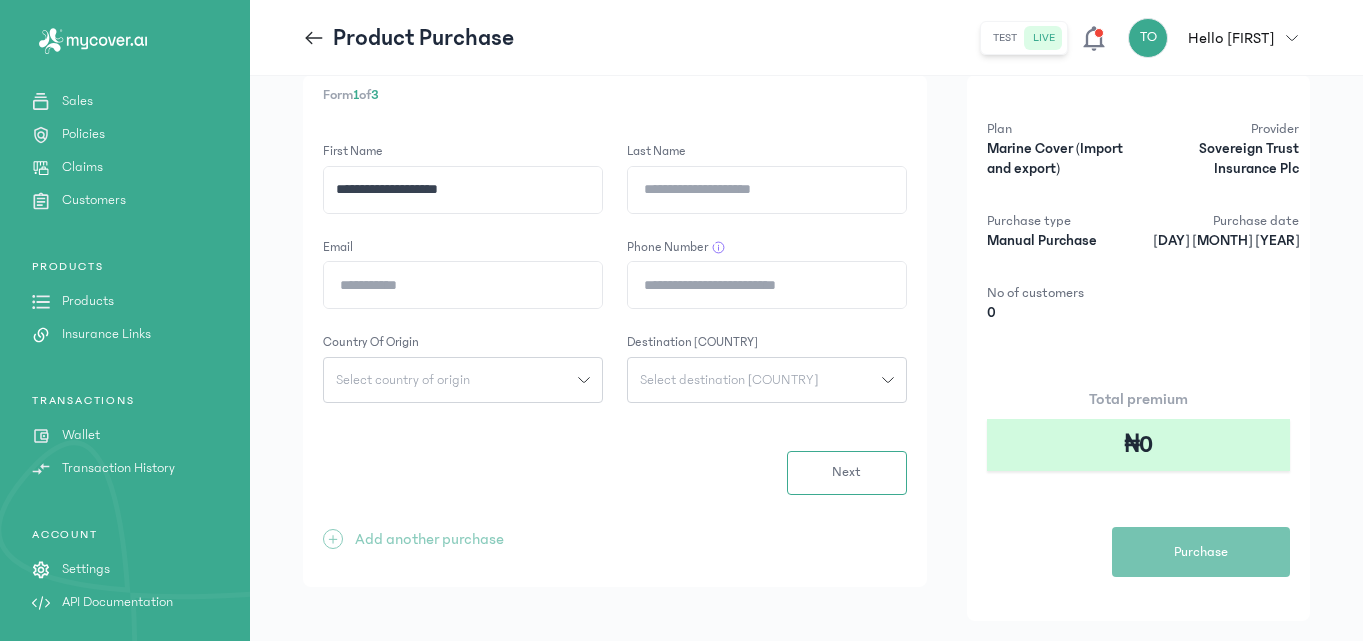 click on "**********" 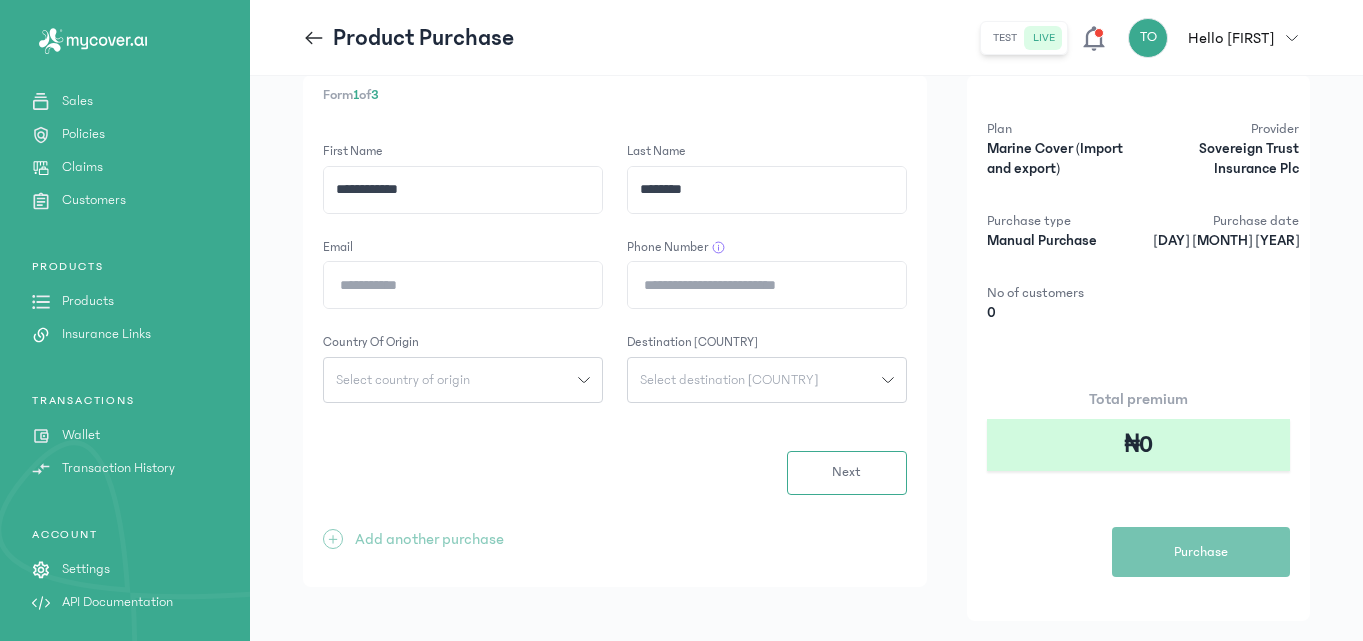 type on "********" 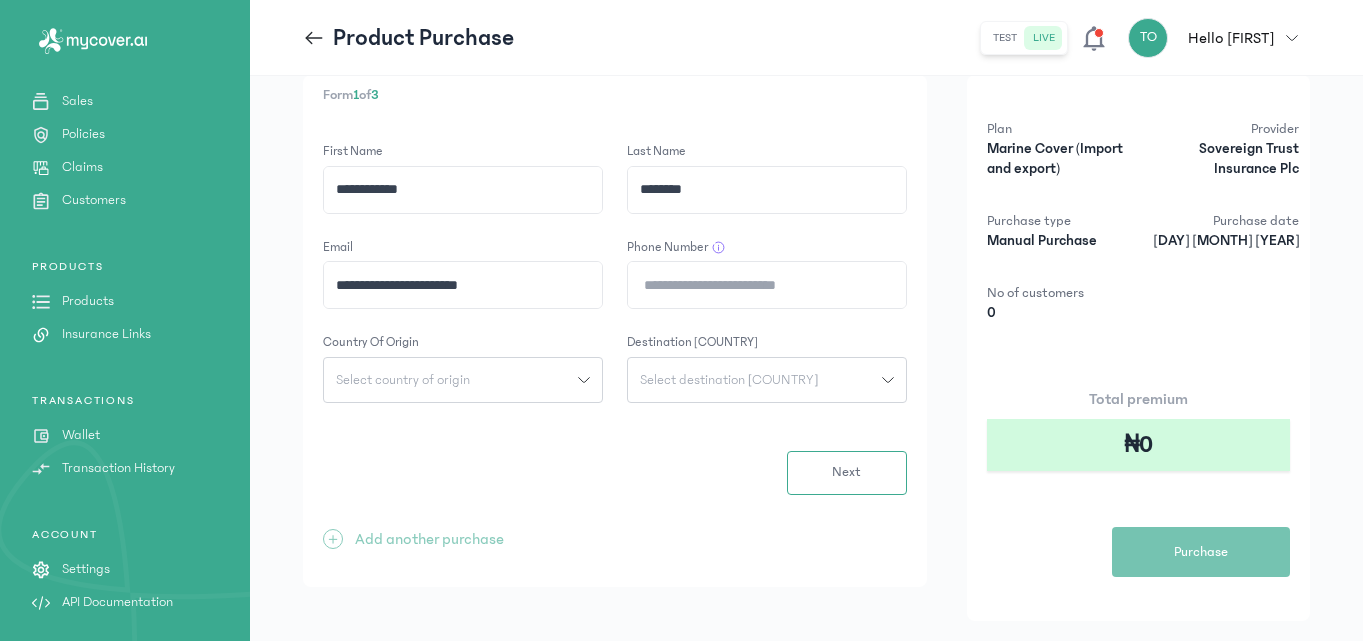 type on "**********" 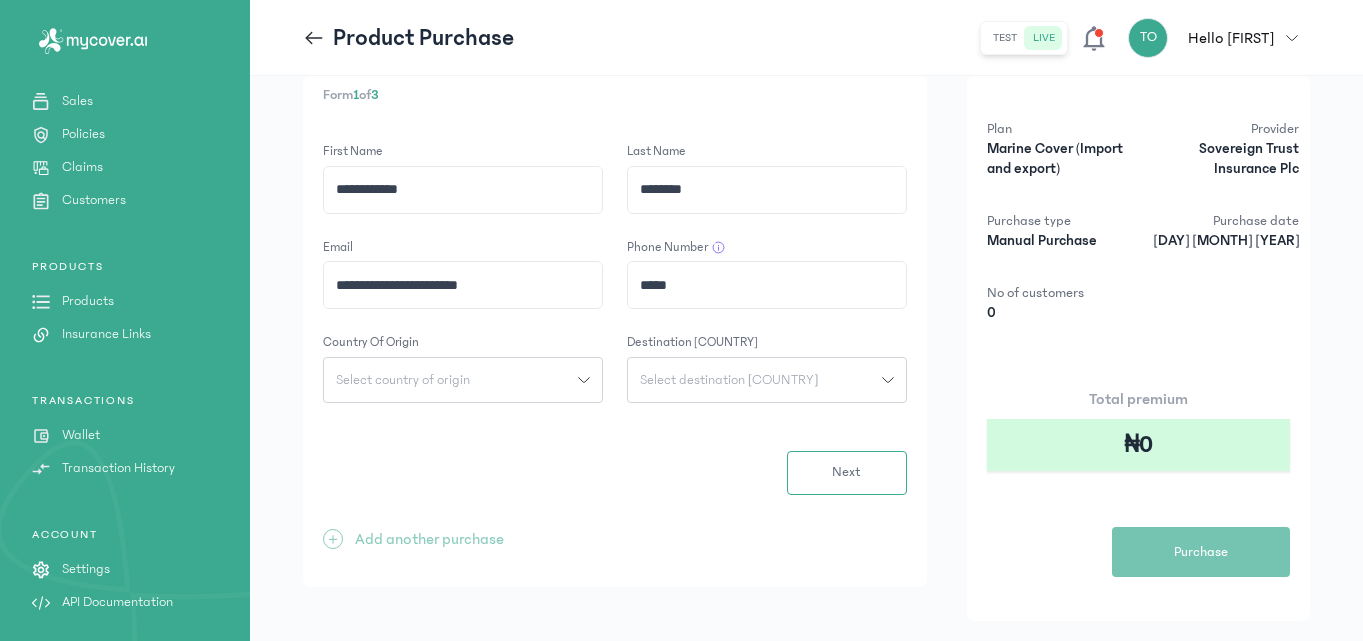 type on "**********" 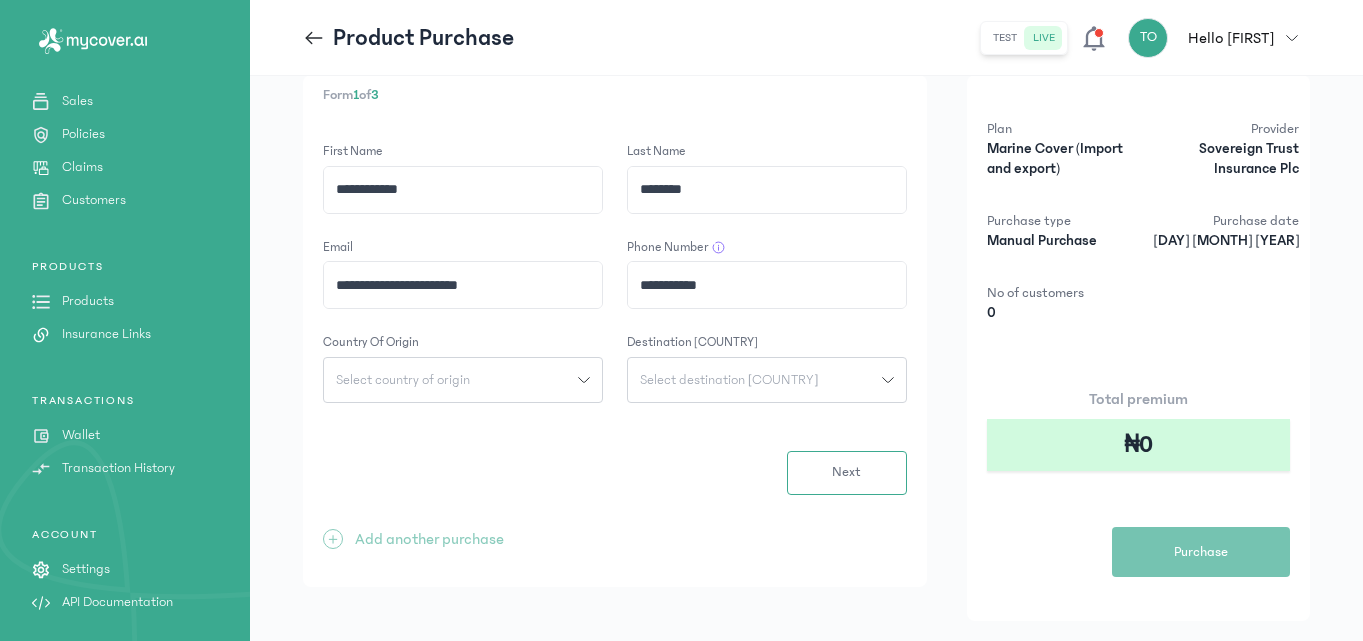 click on "Select country of origin" 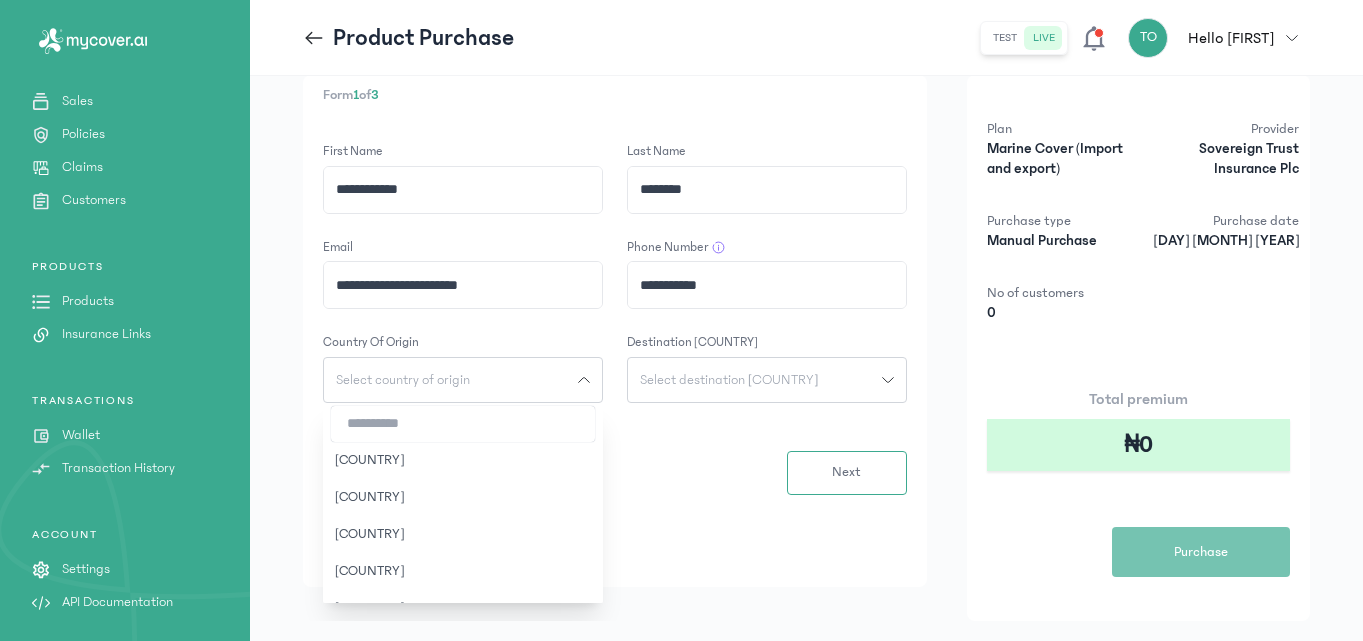 click at bounding box center [463, 424] 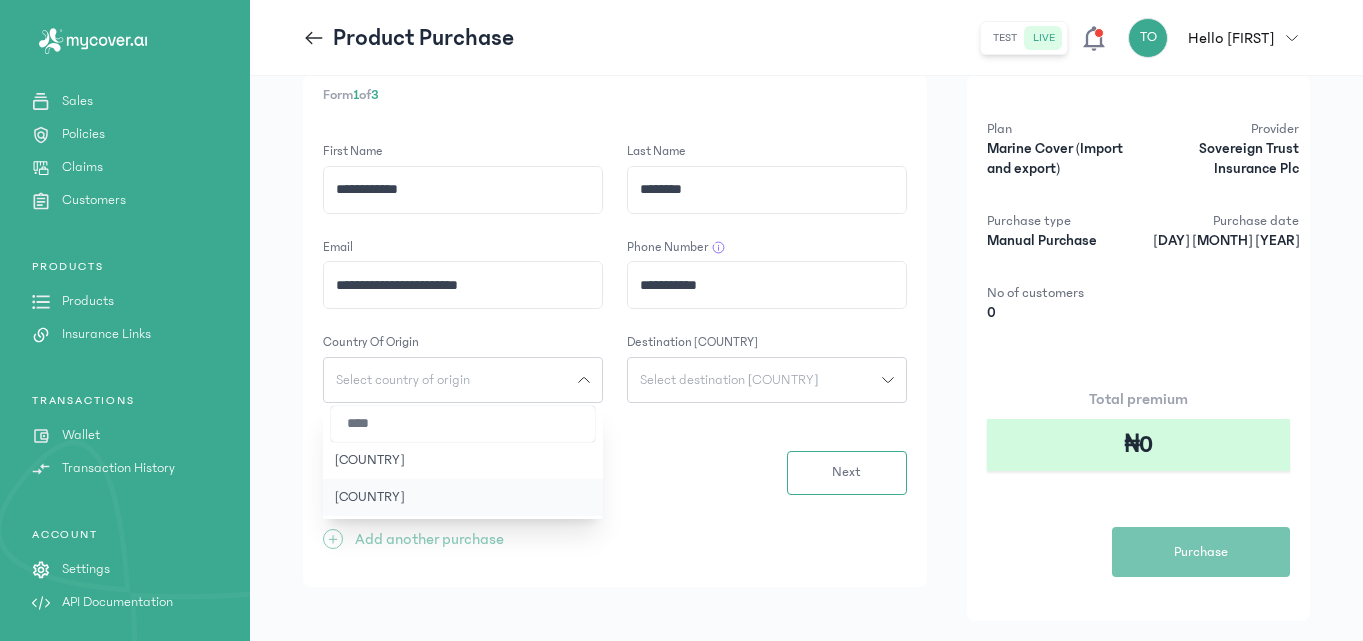 type on "****" 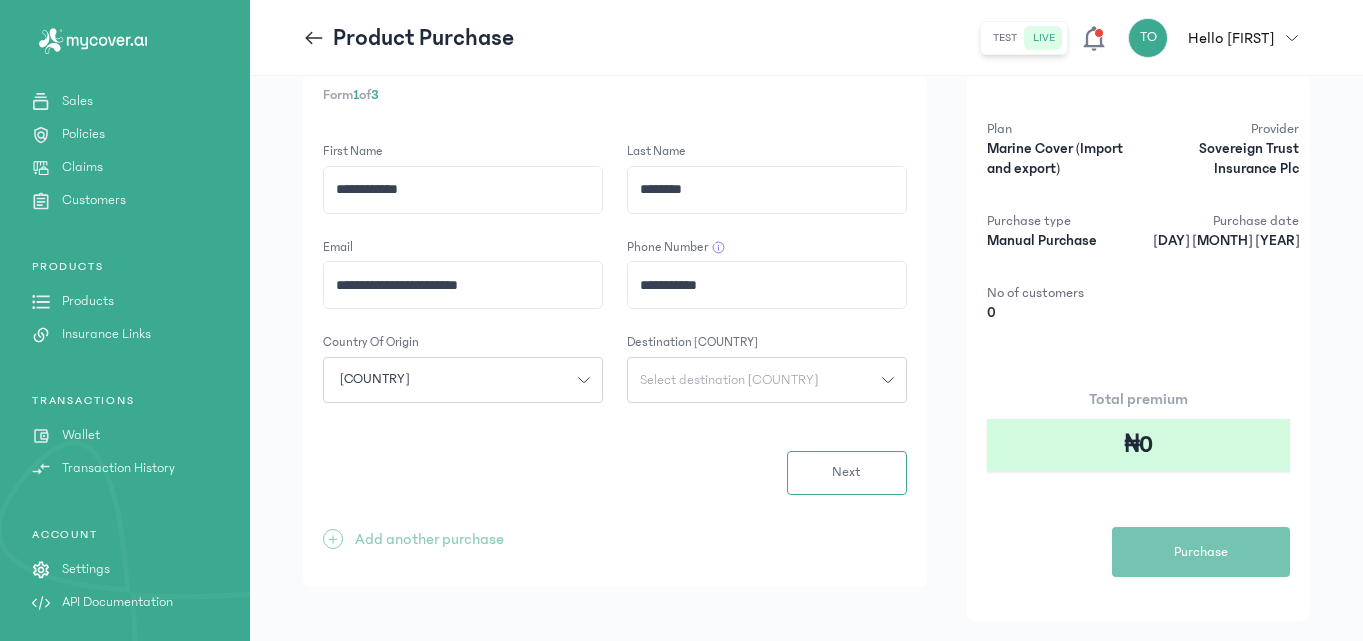click on "Select destination [COUNTRY]" 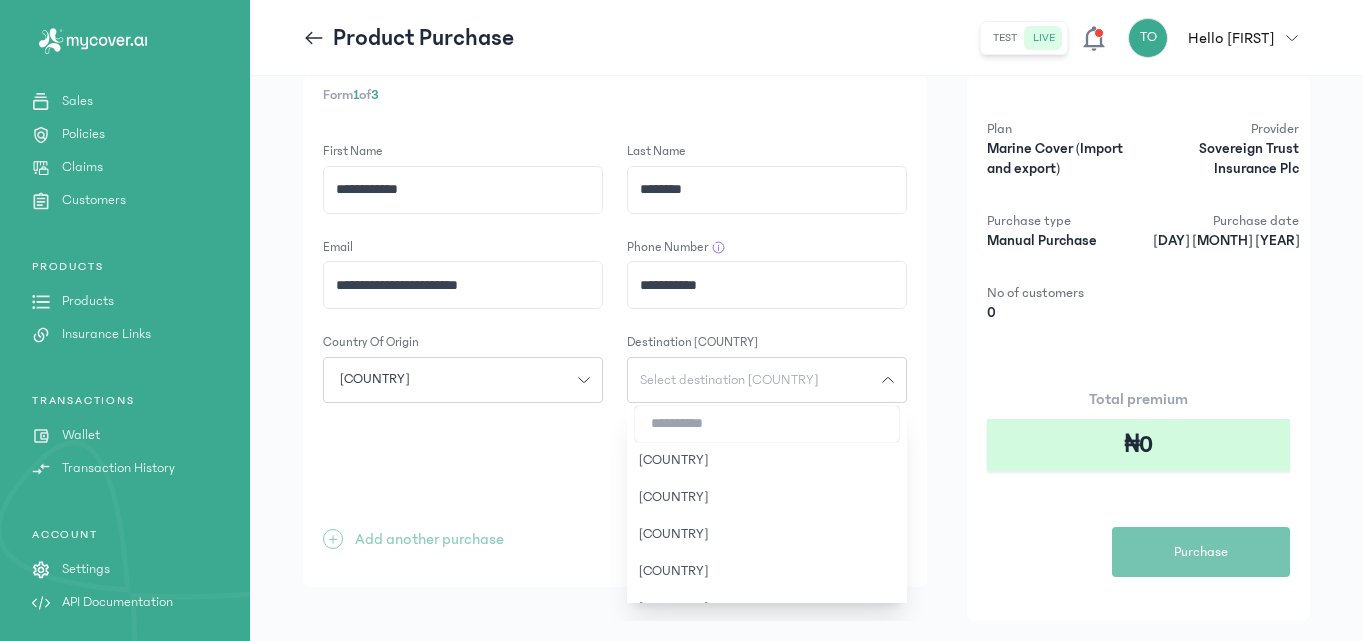 click at bounding box center [767, 424] 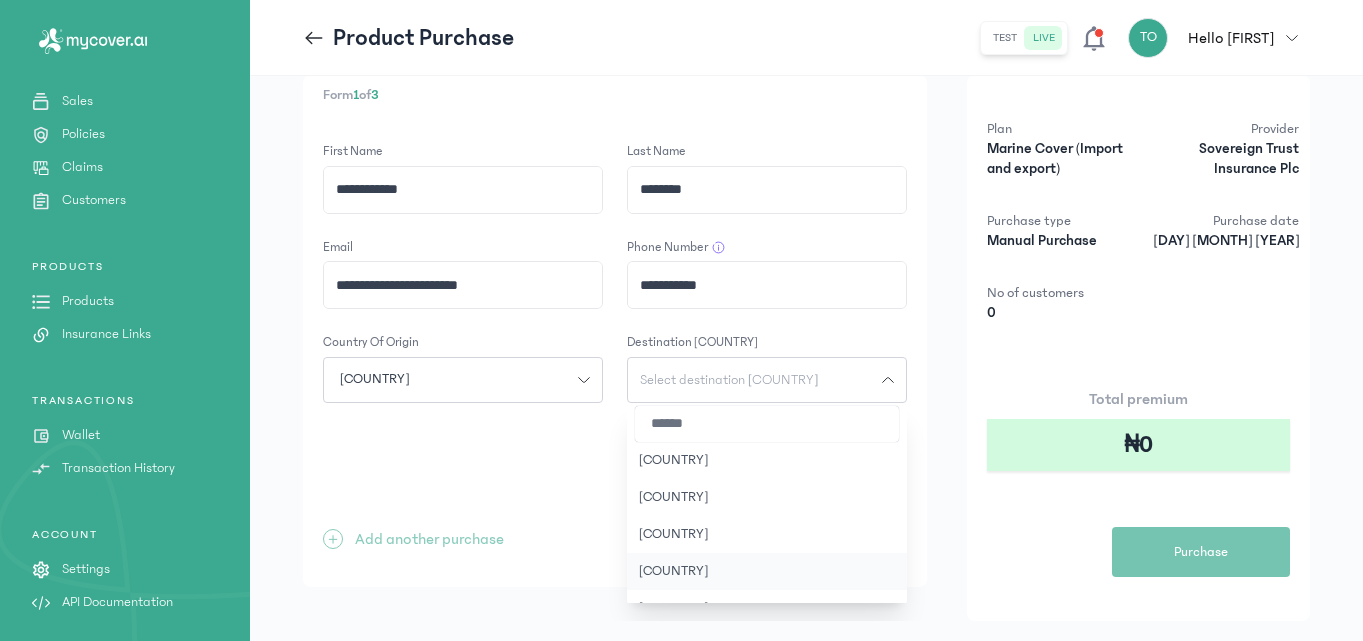type on "******" 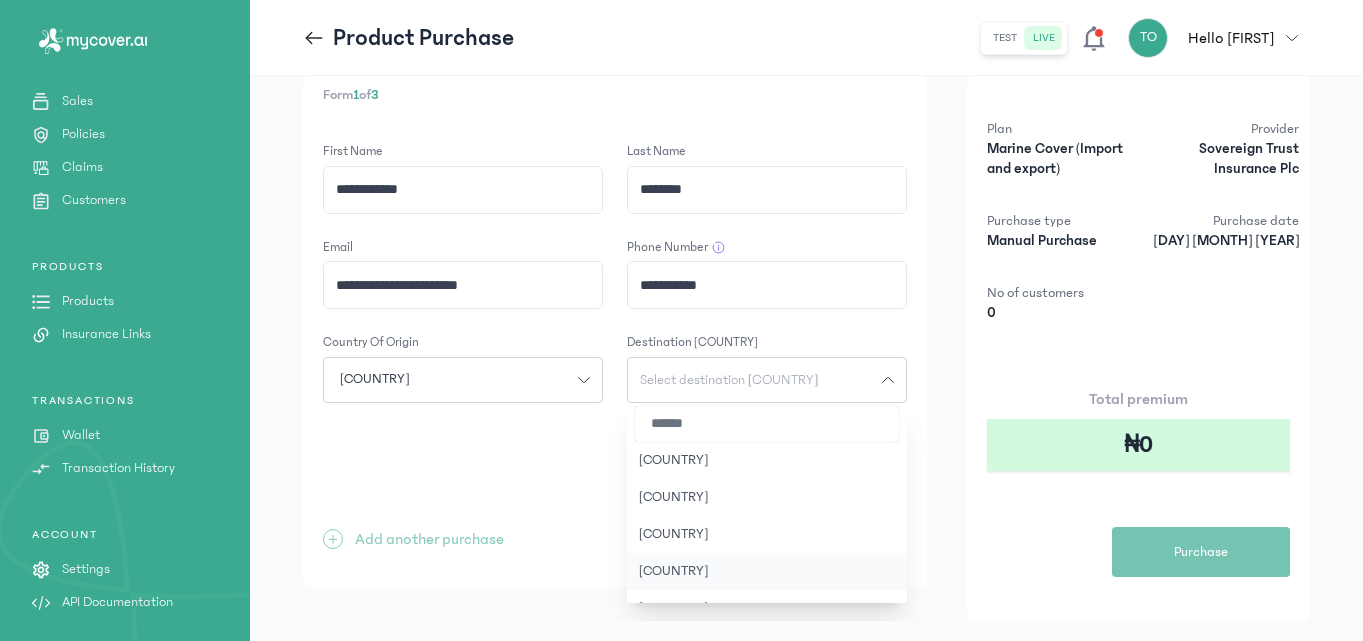 click on "[COUNTRY]" 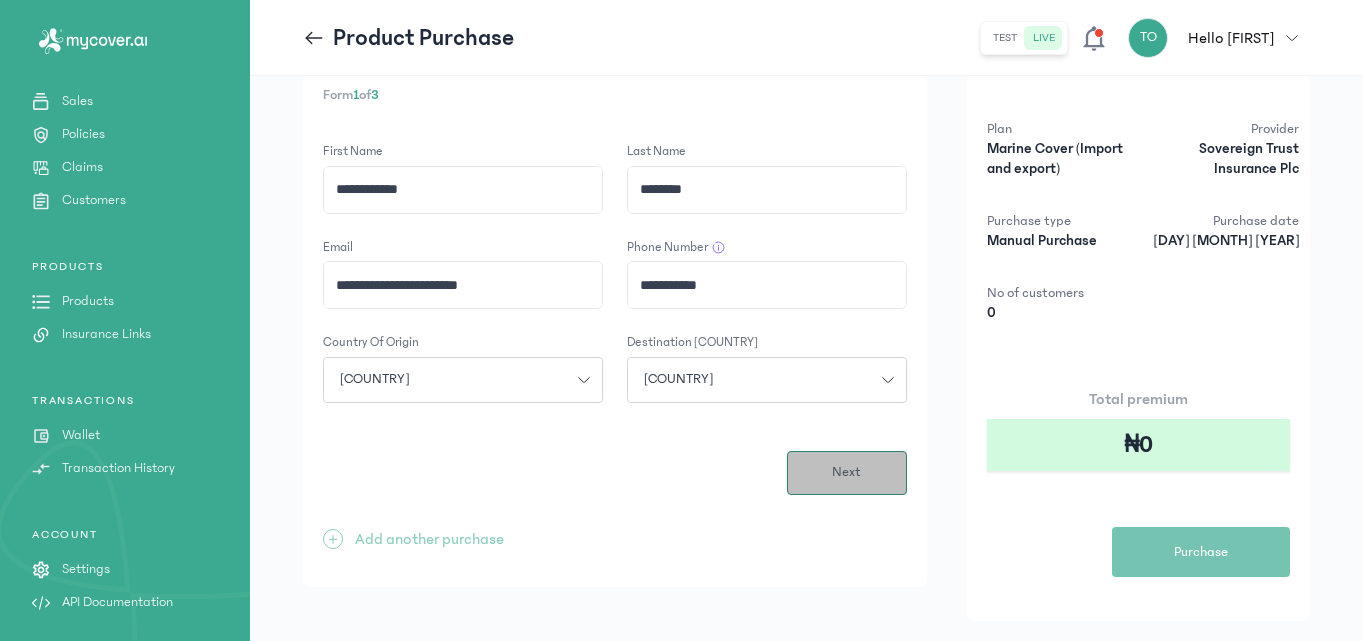 click on "Next" at bounding box center [847, 473] 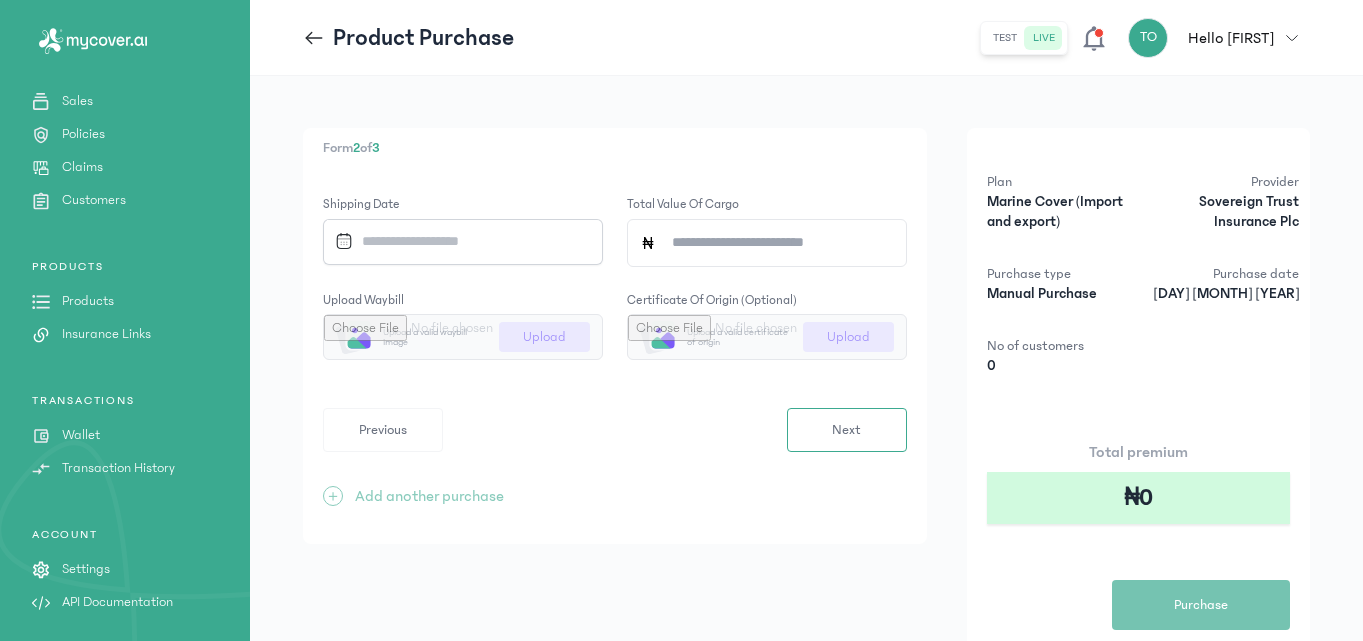 click at bounding box center (456, 241) 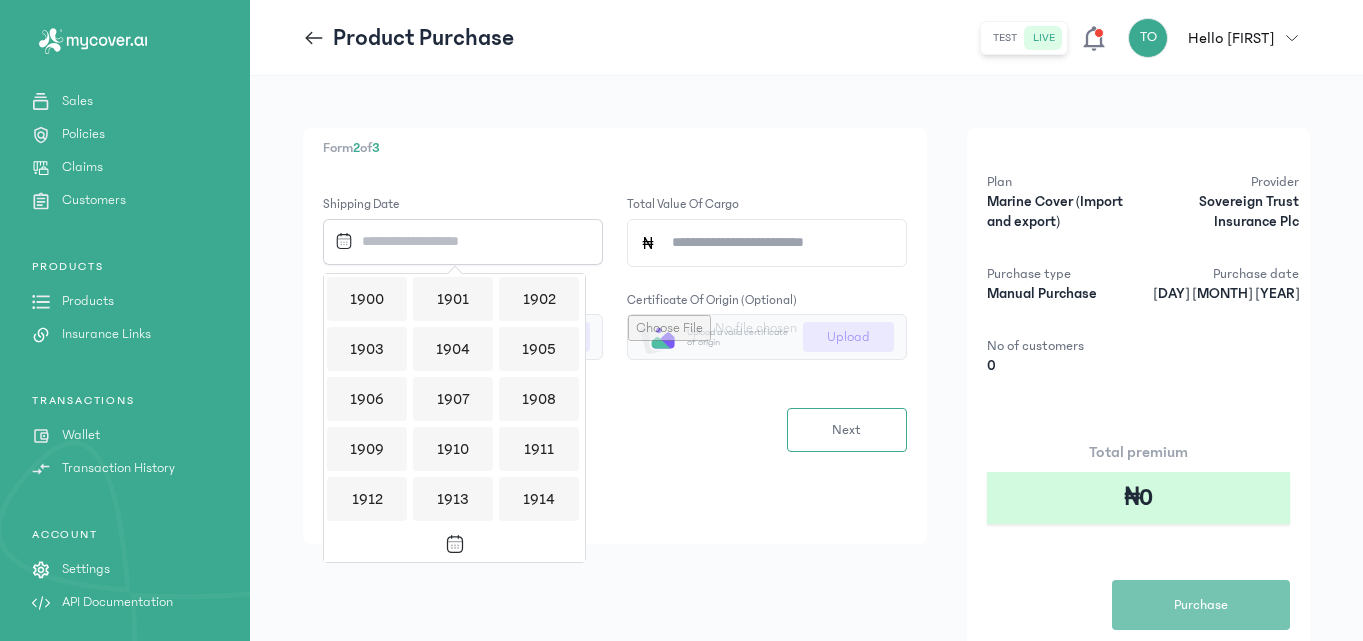 scroll, scrollTop: 1939, scrollLeft: 0, axis: vertical 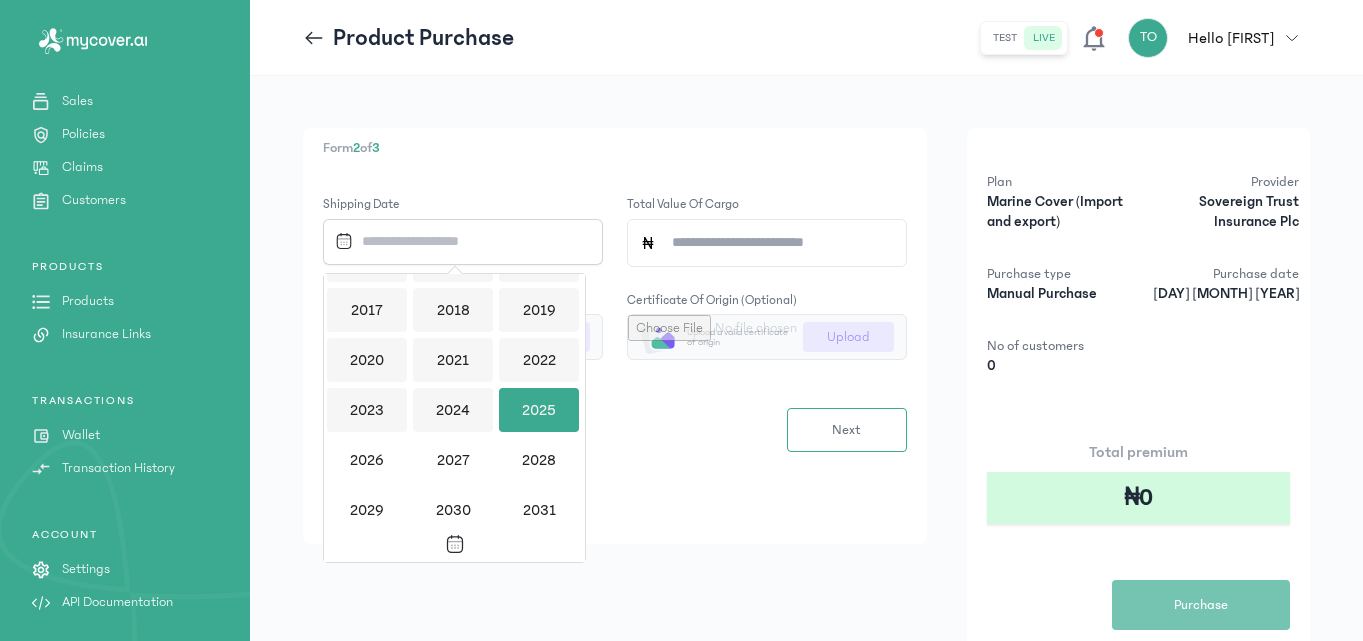 click on "2025" at bounding box center (539, 410) 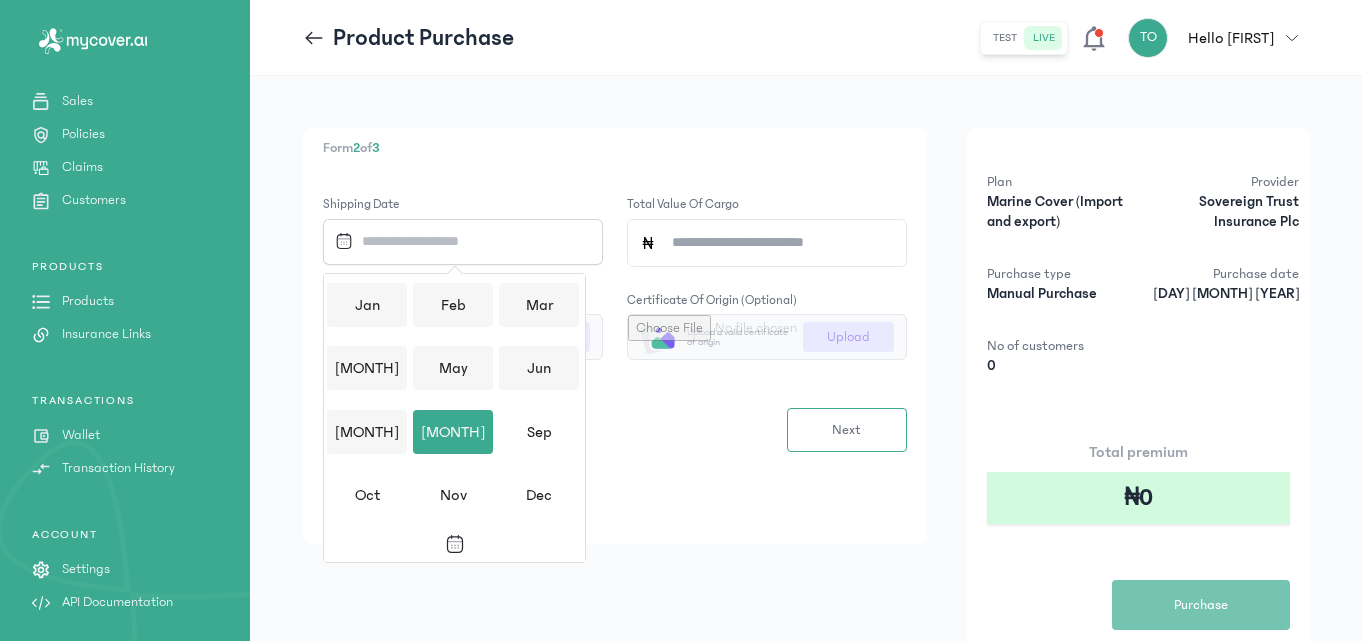 click on "[MONTH]" at bounding box center [453, 432] 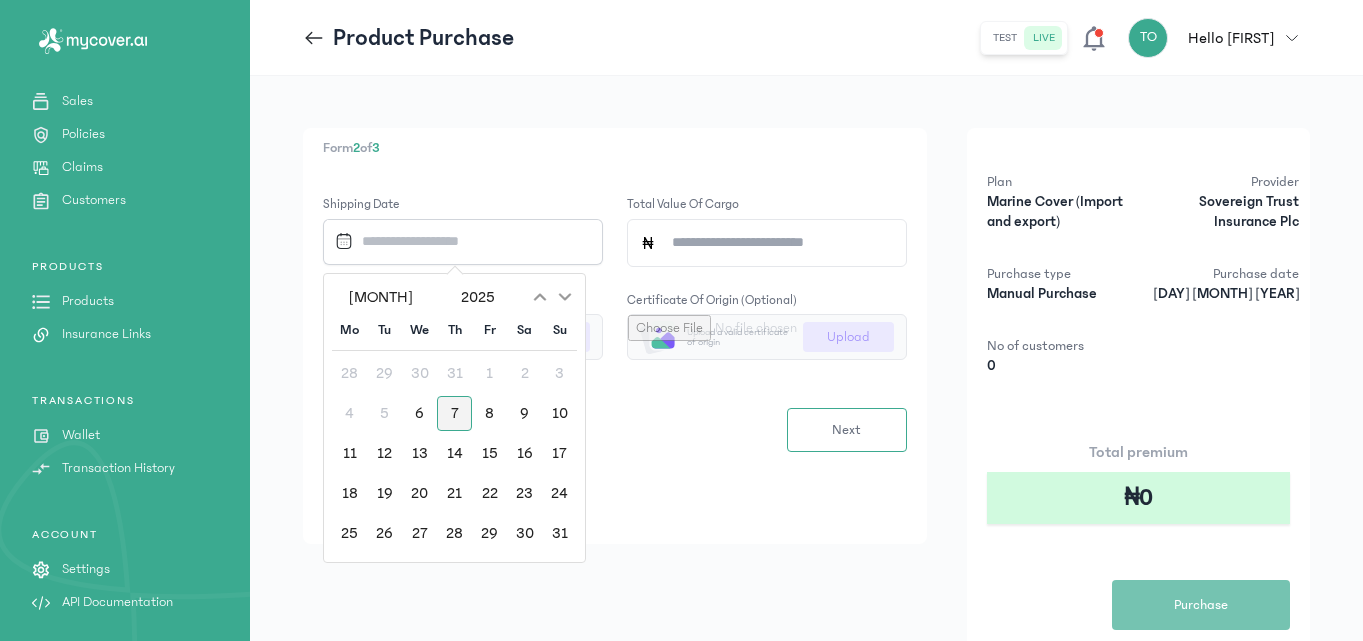 click on "7" at bounding box center (454, 413) 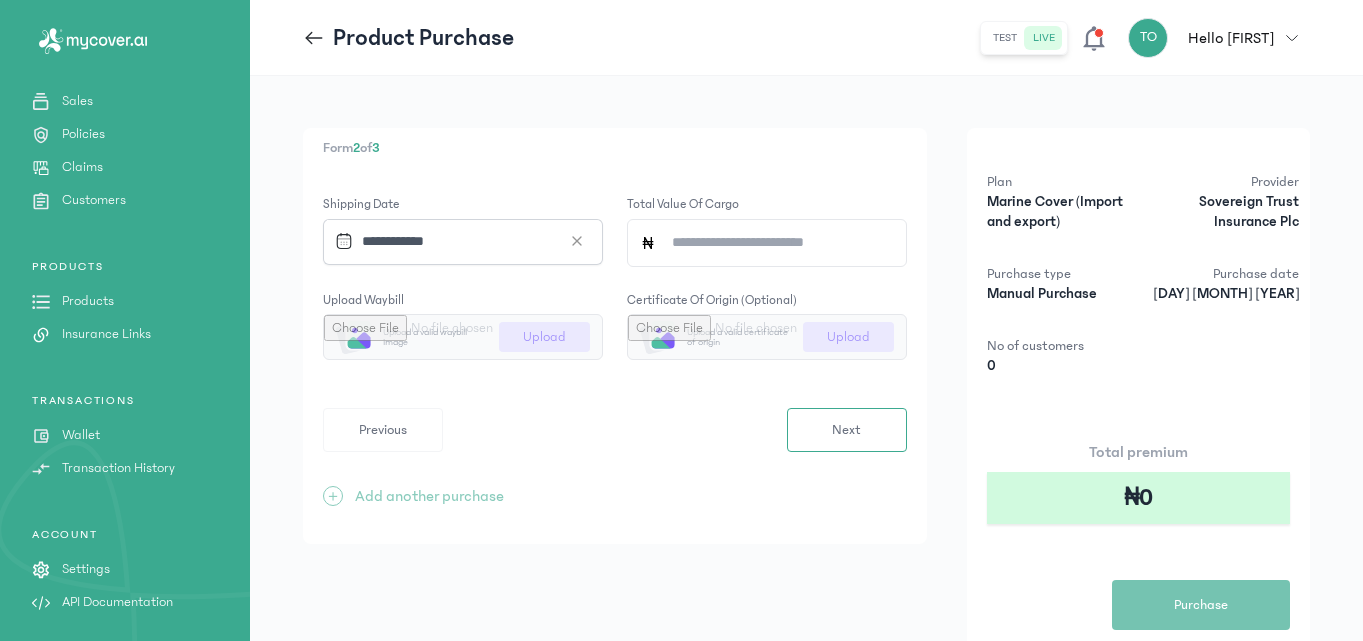 click on "Total value of cargo" 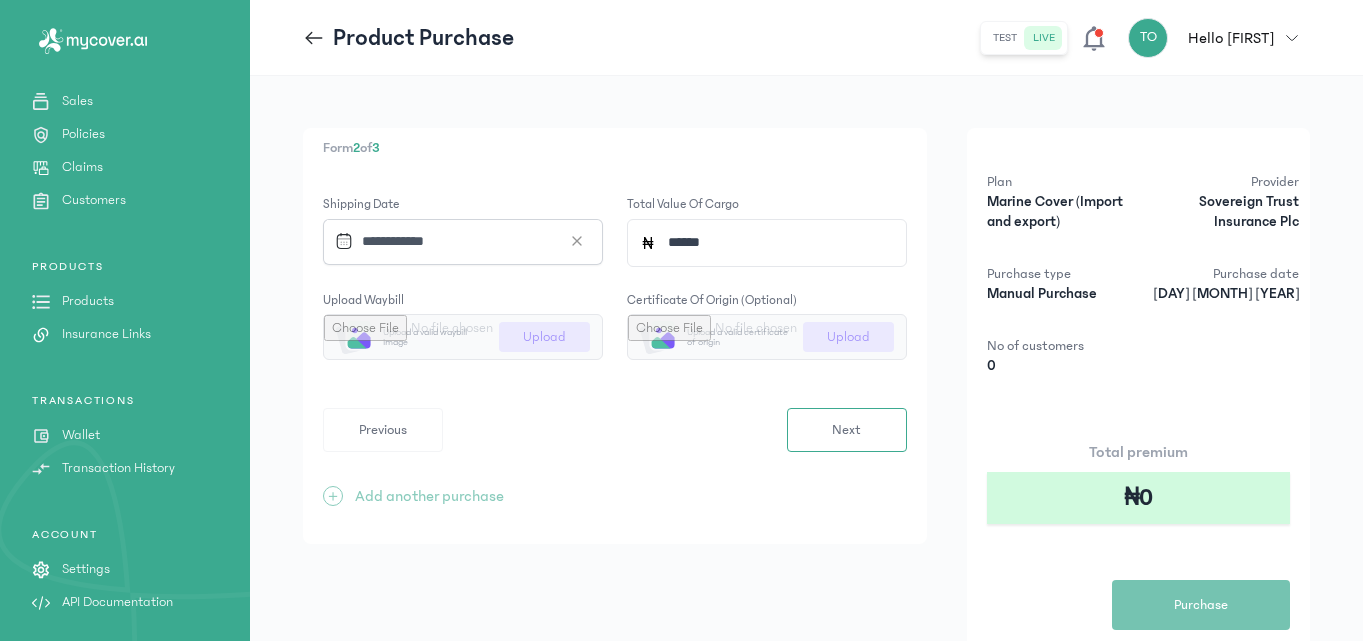 type on "*******" 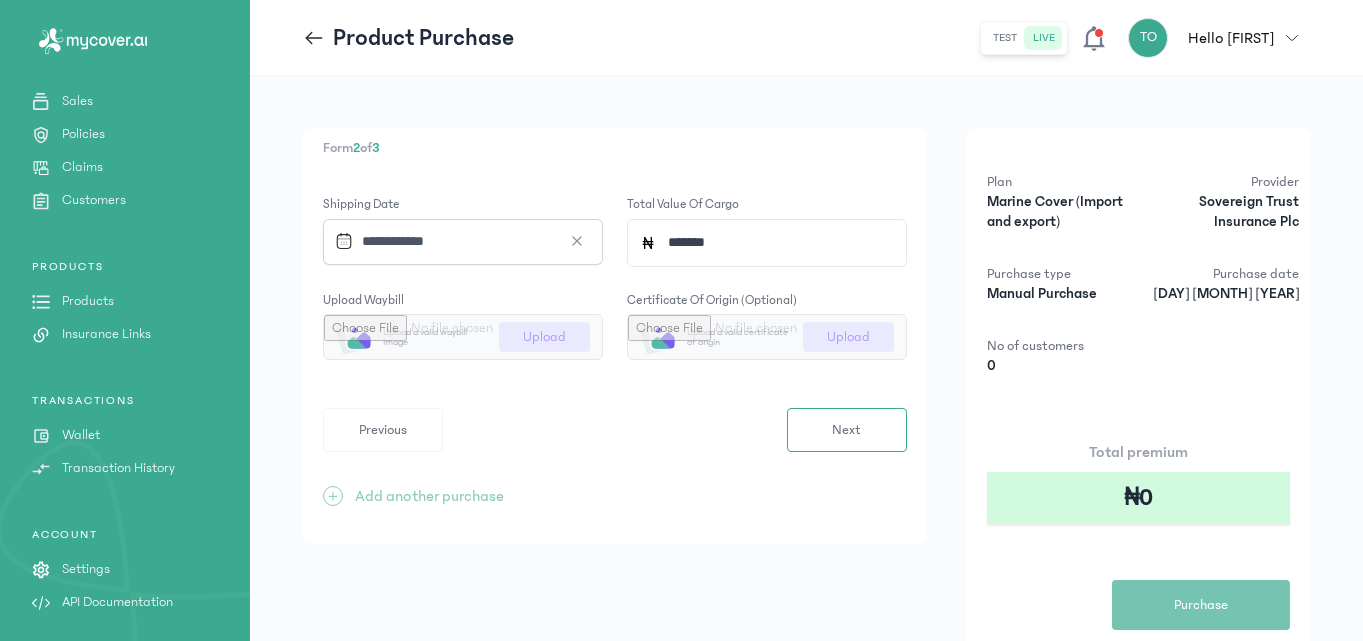 click at bounding box center [463, 337] 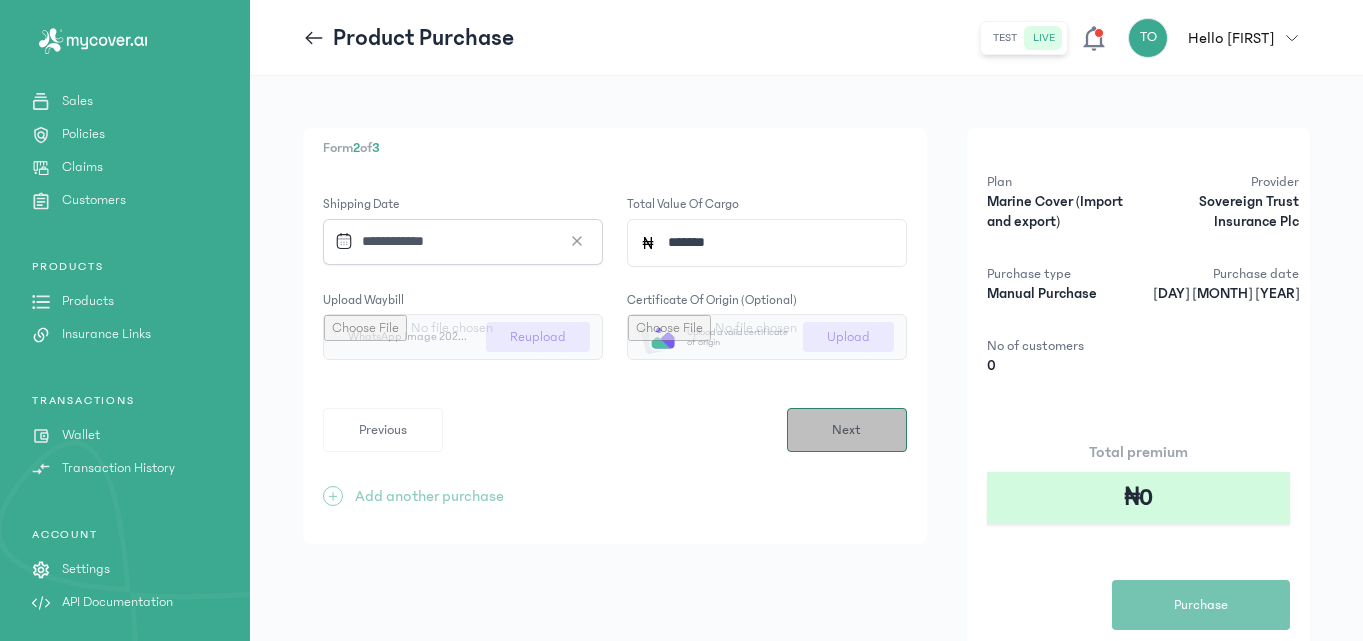 click on "Next" at bounding box center (847, 430) 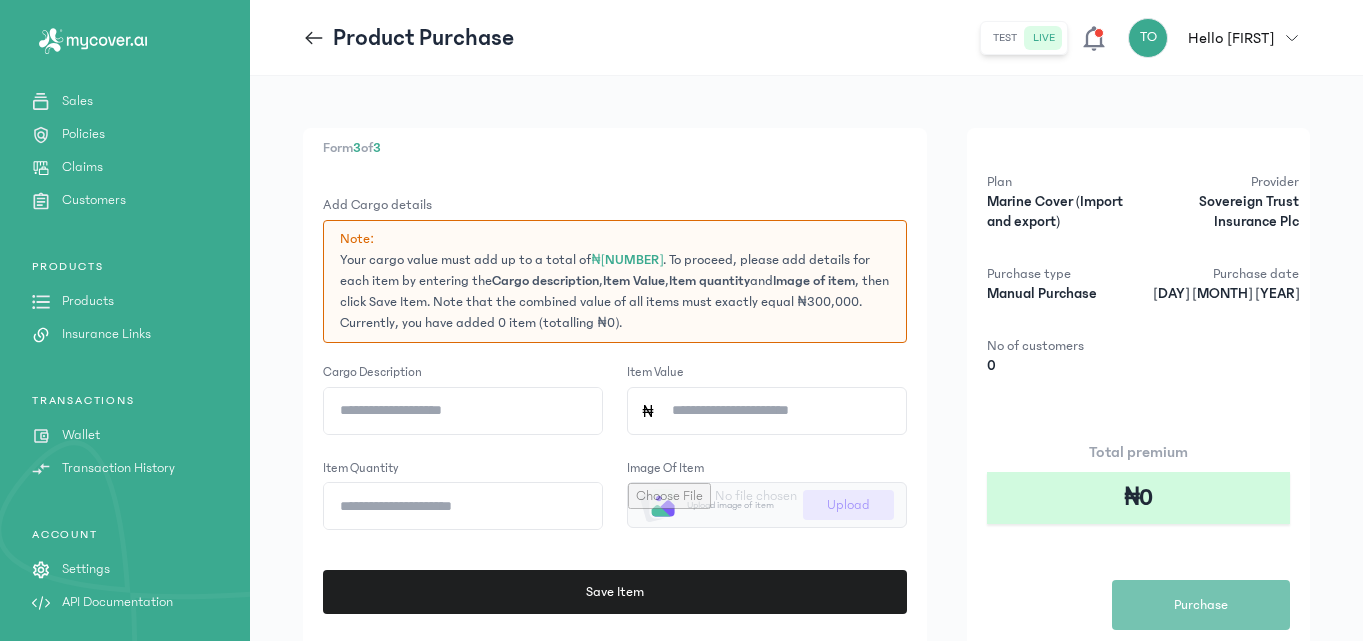 click on "Cargo description" 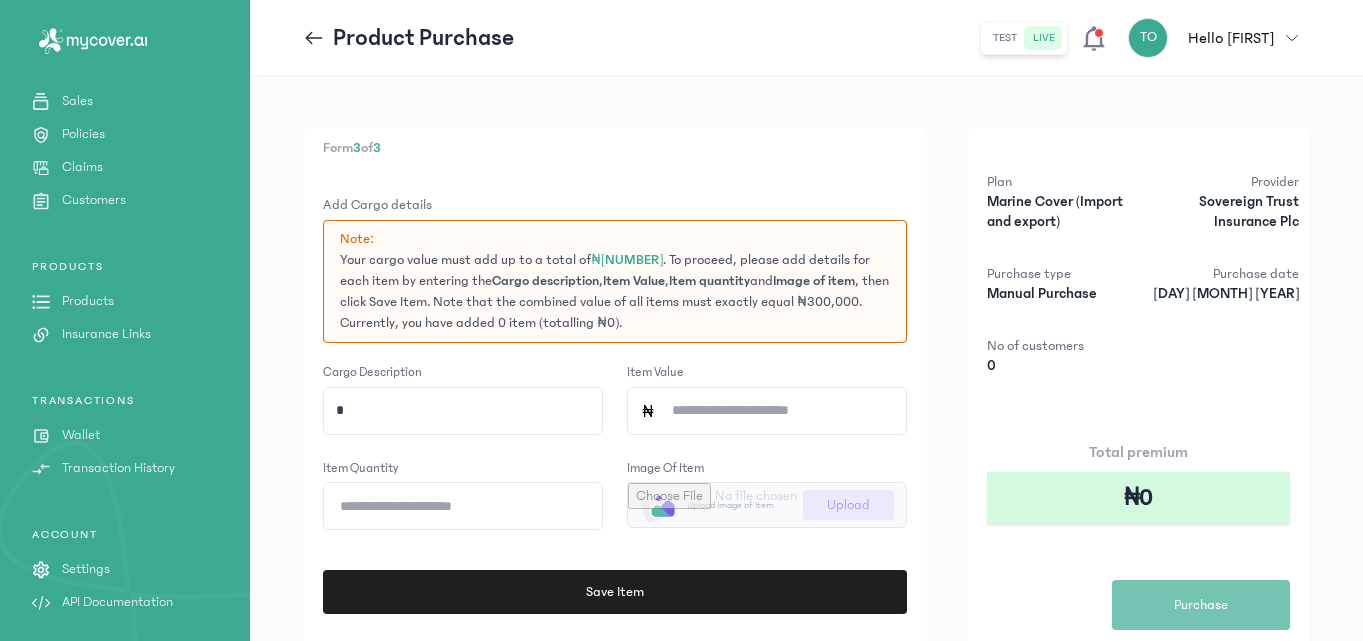 type on "**********" 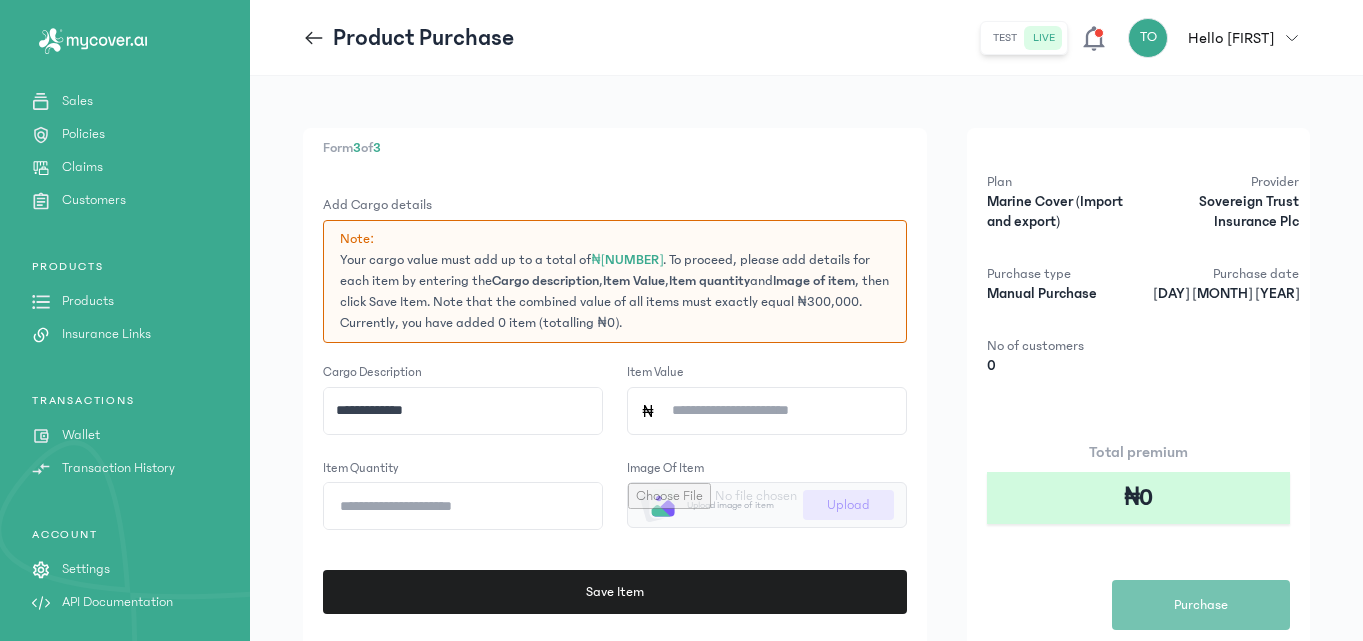 click on "Item quantity" 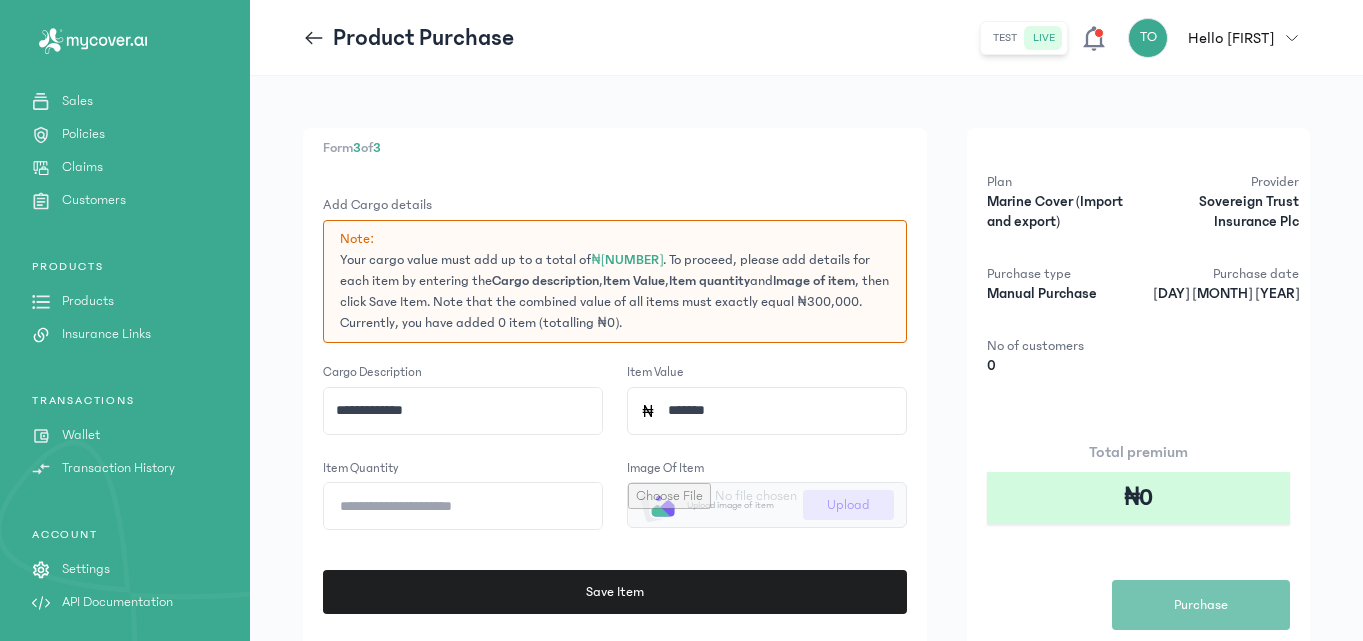 type on "*******" 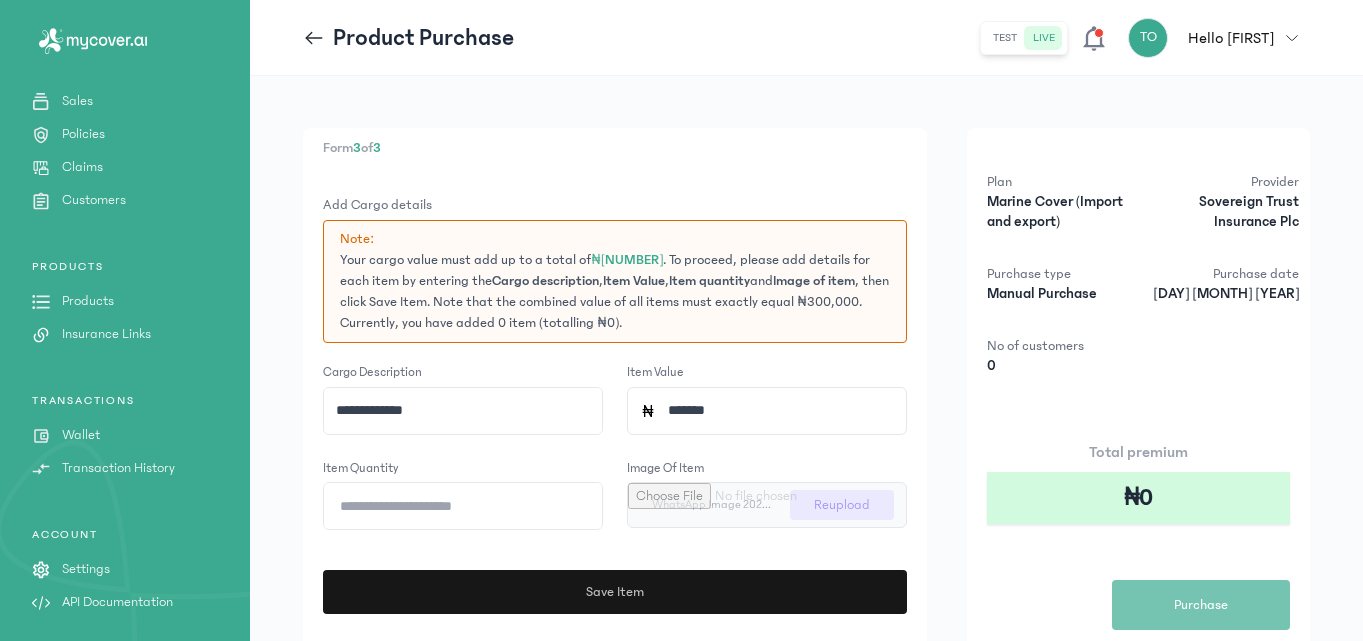 click on "Save Item" at bounding box center [612, 592] 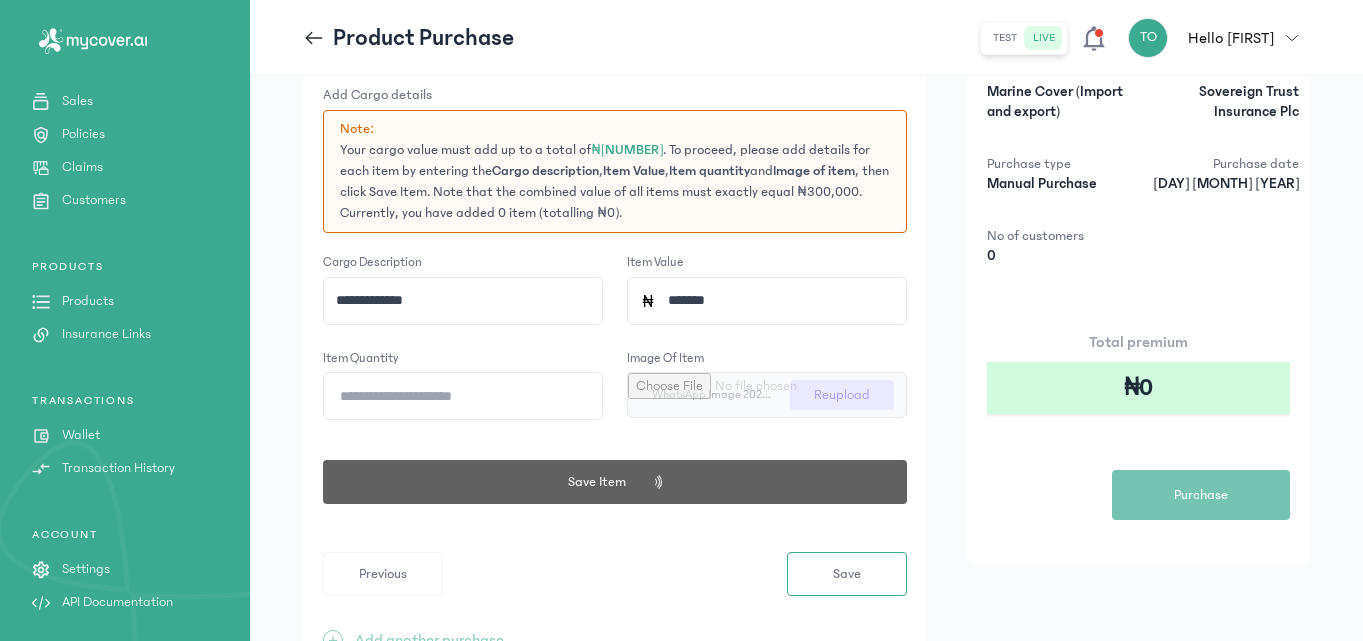 scroll, scrollTop: 217, scrollLeft: 0, axis: vertical 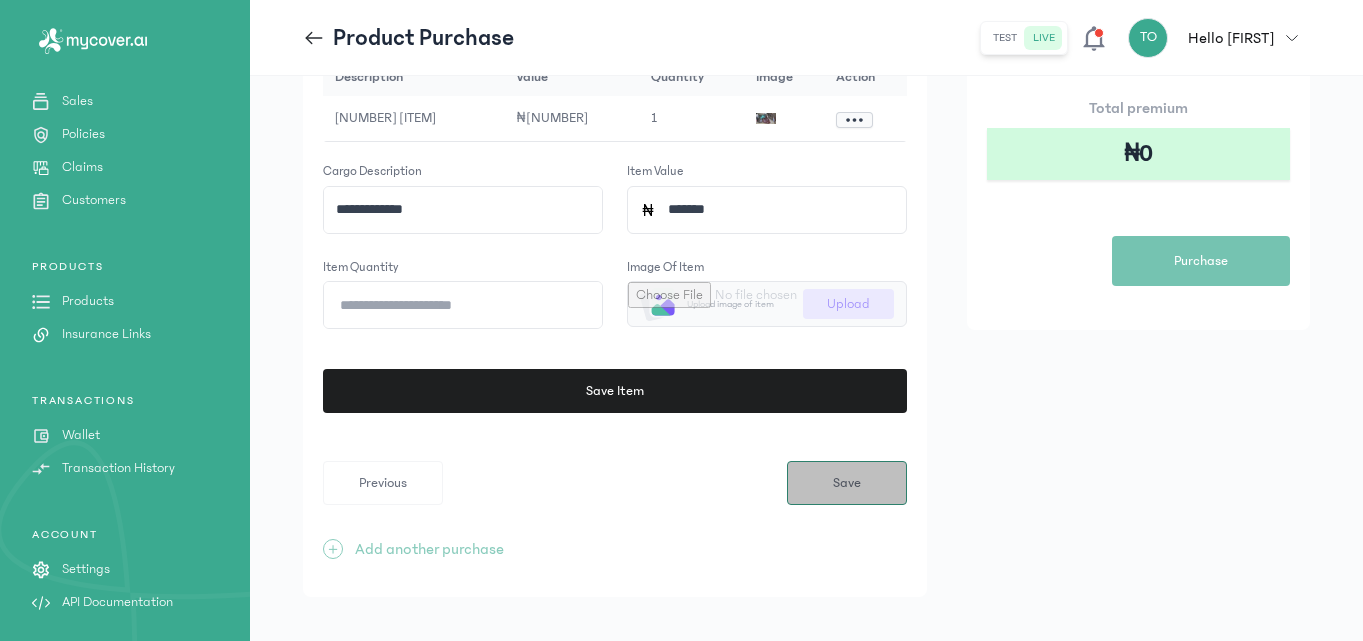 click on "Save" at bounding box center [847, 483] 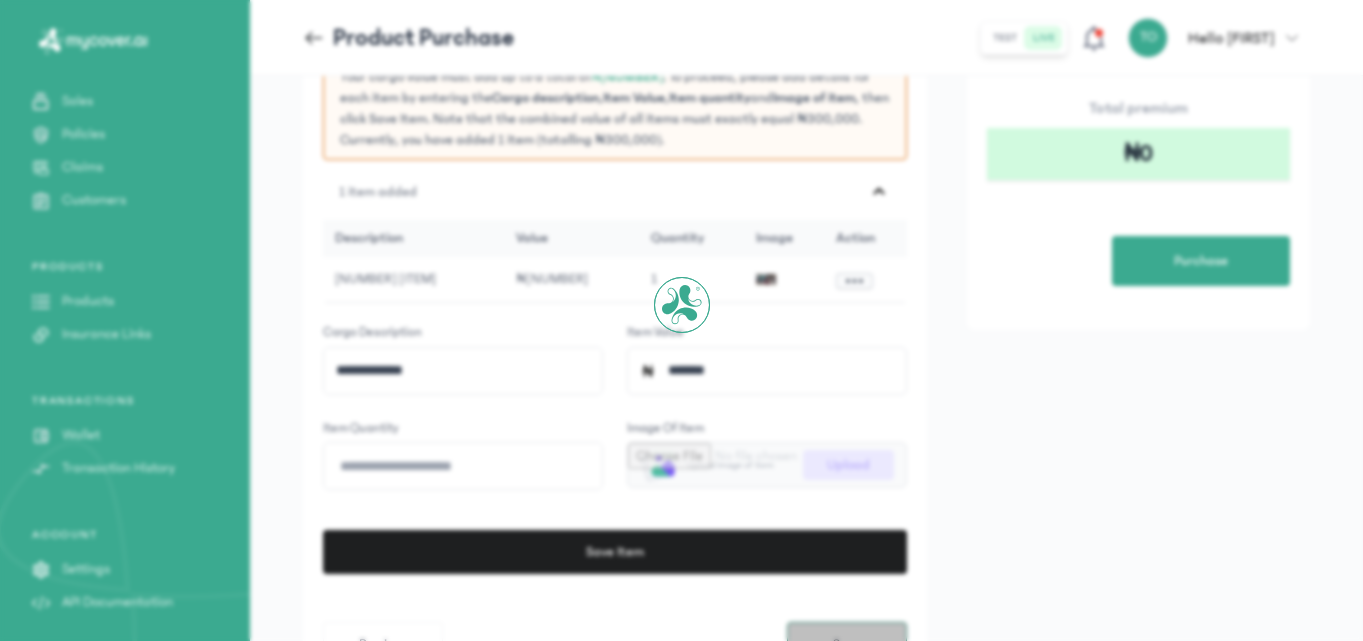 scroll, scrollTop: 0, scrollLeft: 0, axis: both 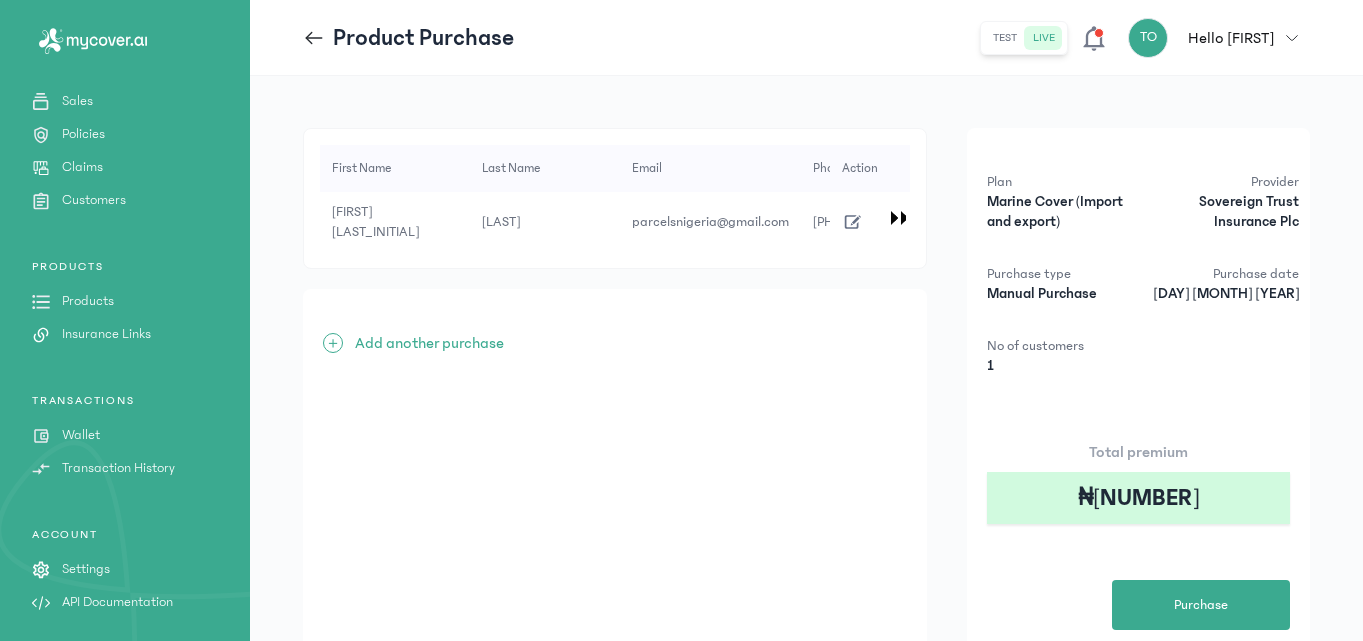 click on "Products" at bounding box center [88, 301] 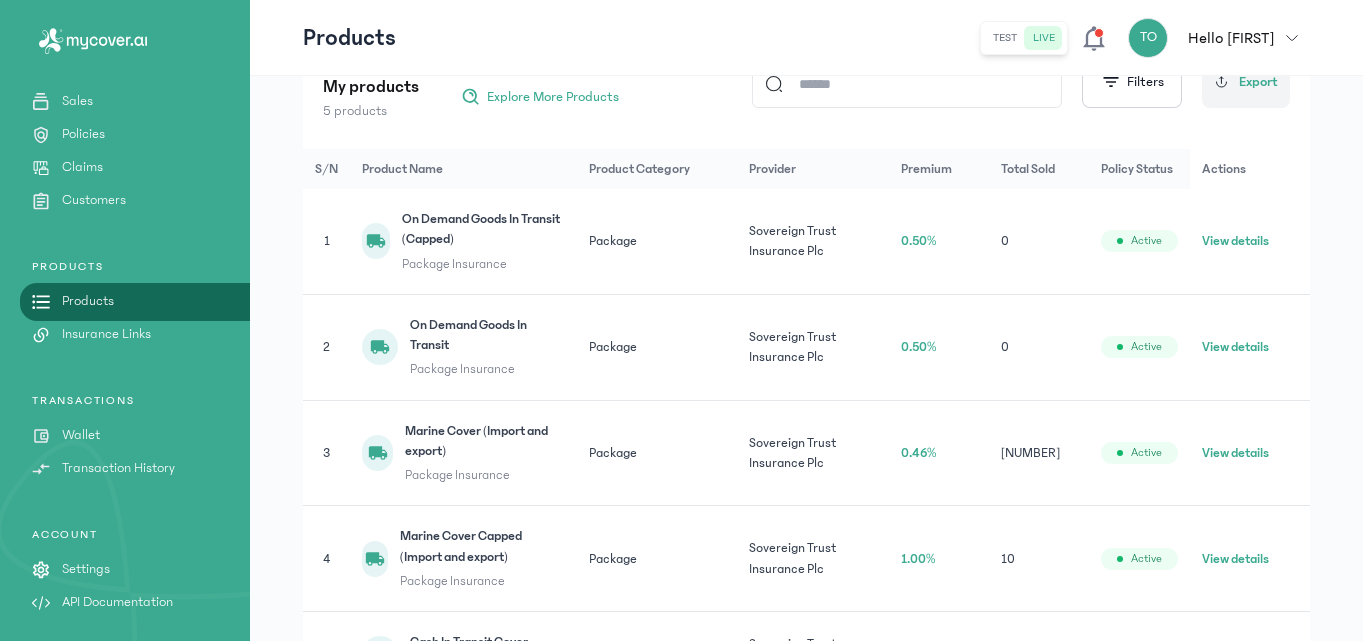 scroll, scrollTop: 293, scrollLeft: 0, axis: vertical 